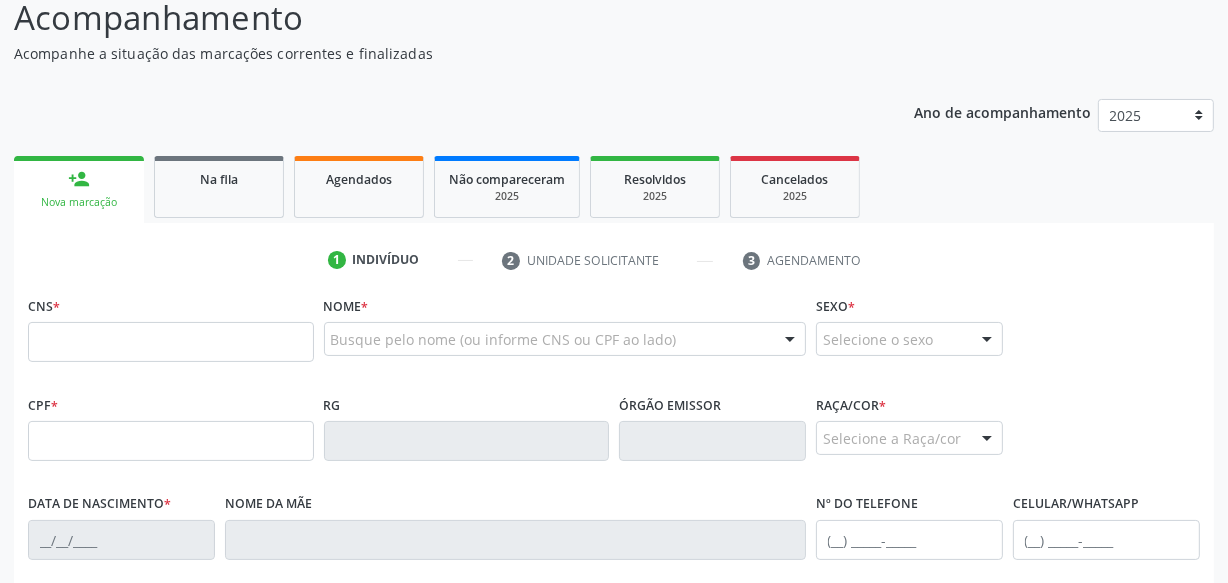 scroll, scrollTop: 171, scrollLeft: 0, axis: vertical 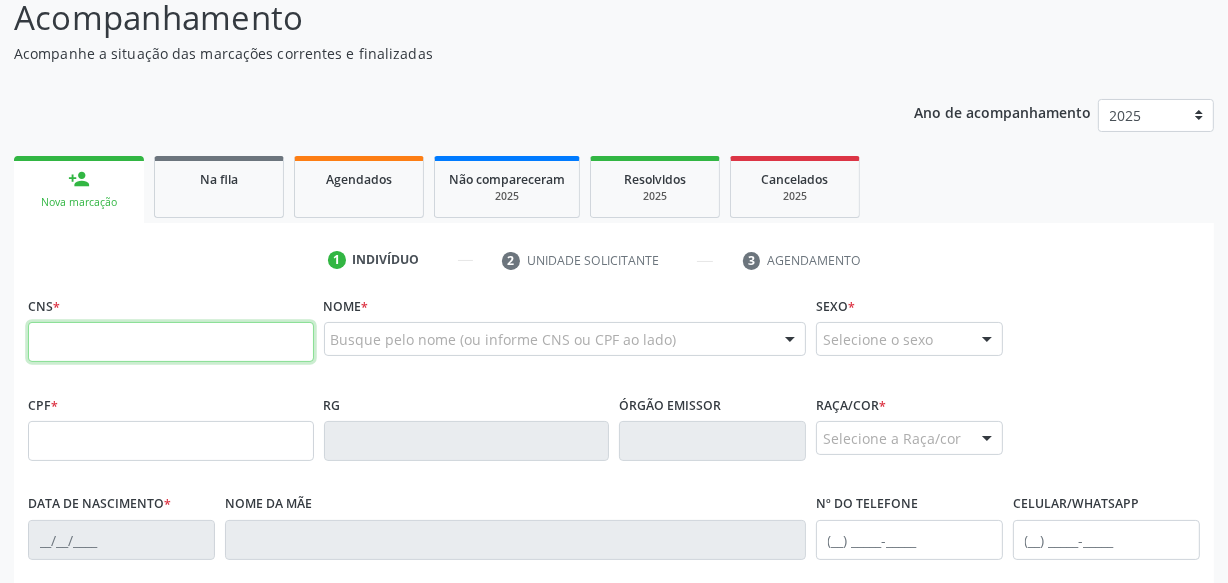 click at bounding box center [171, 342] 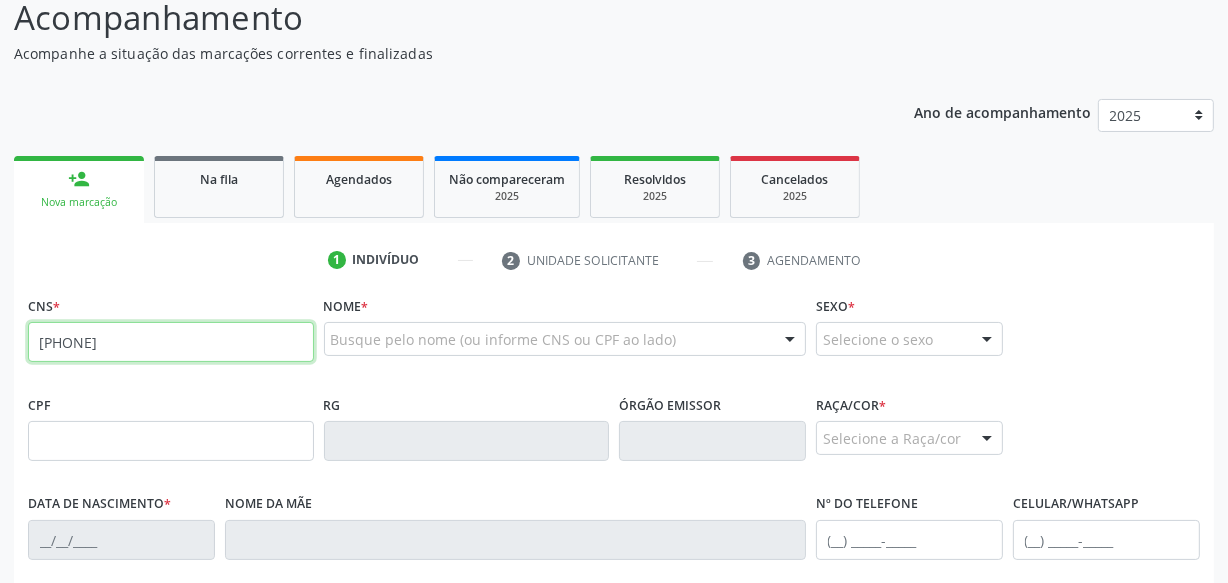 type on "[PHONE]" 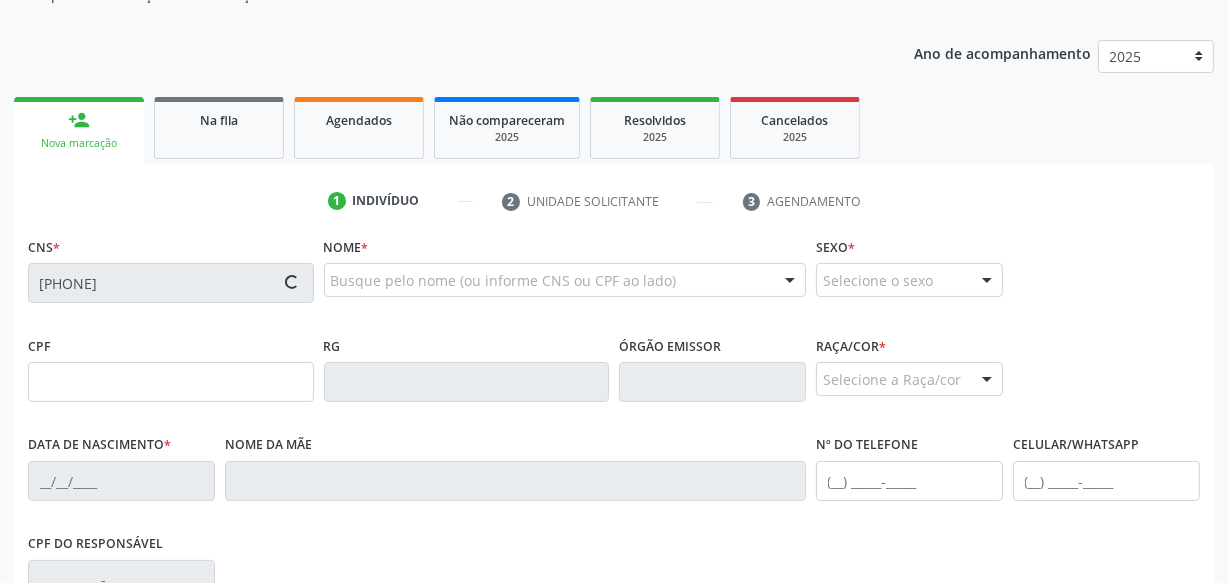 scroll, scrollTop: 262, scrollLeft: 0, axis: vertical 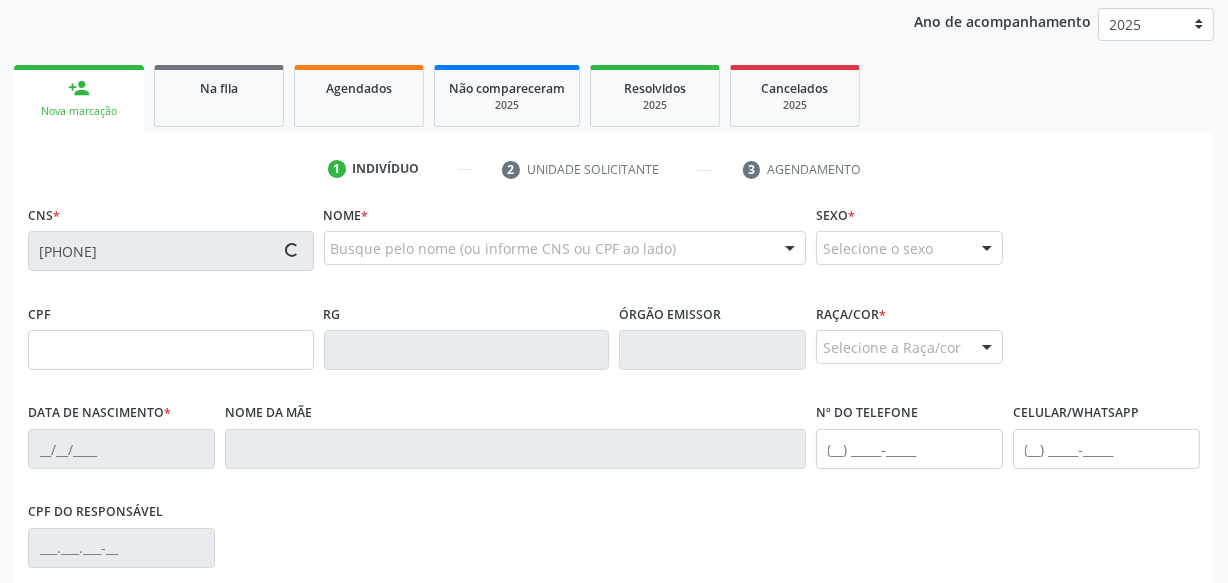 type on "[PHONE]" 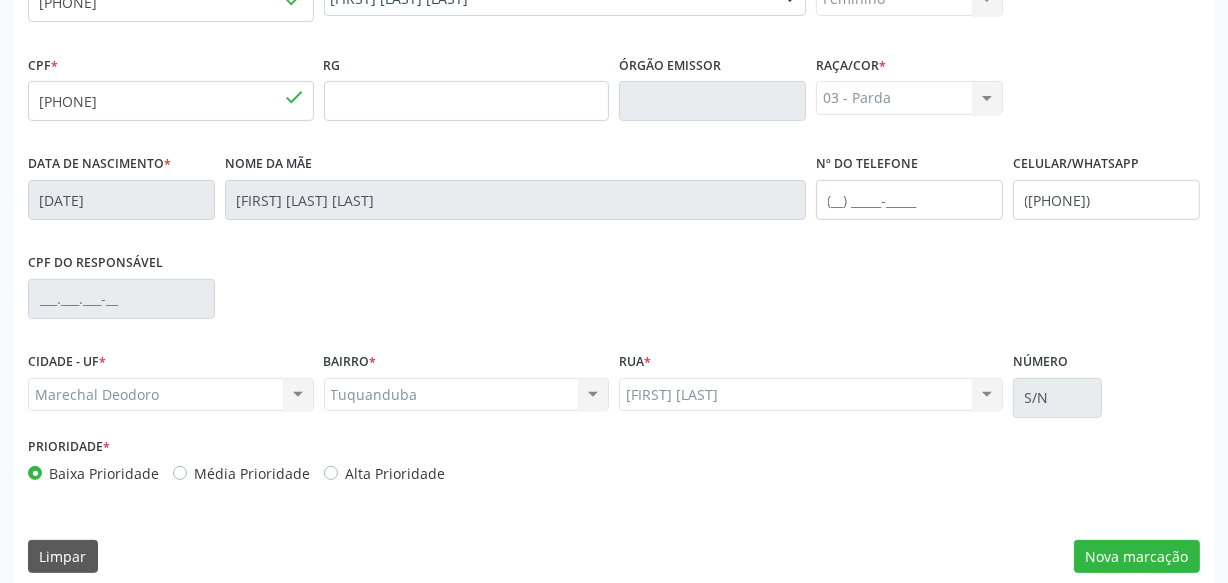 scroll, scrollTop: 528, scrollLeft: 0, axis: vertical 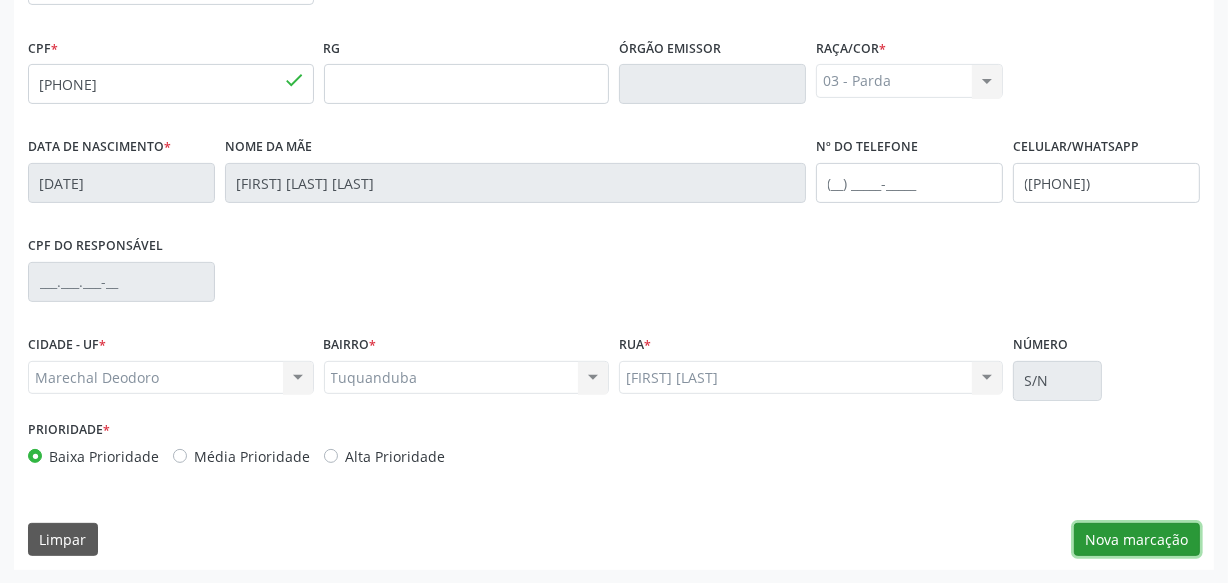 click on "Nova marcação" at bounding box center (1137, 540) 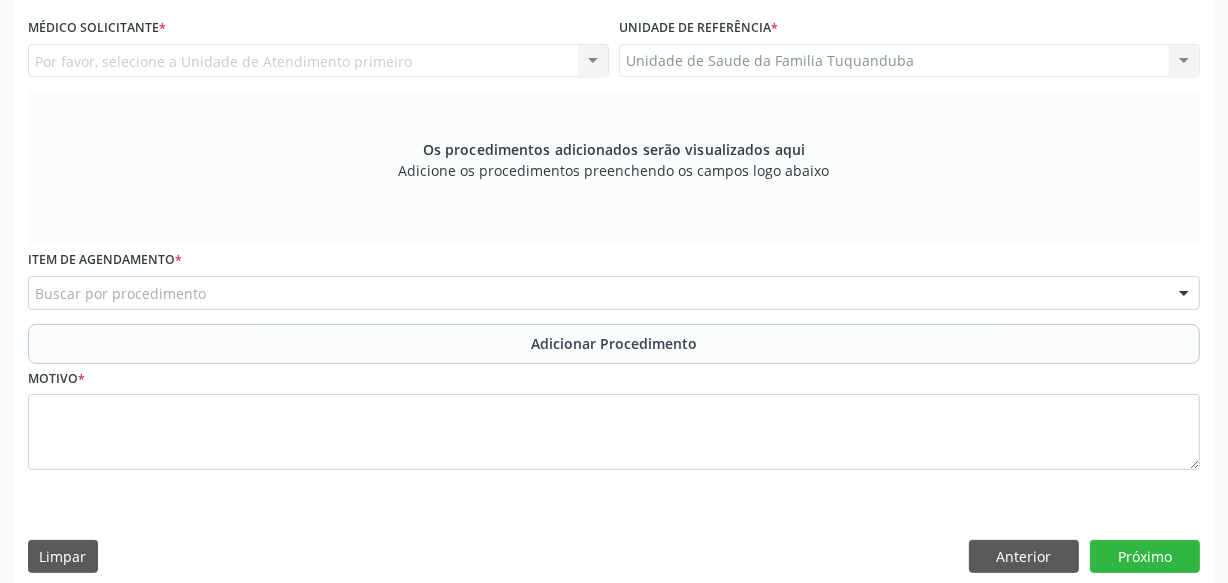 click on "Buscar por procedimento" at bounding box center [614, 293] 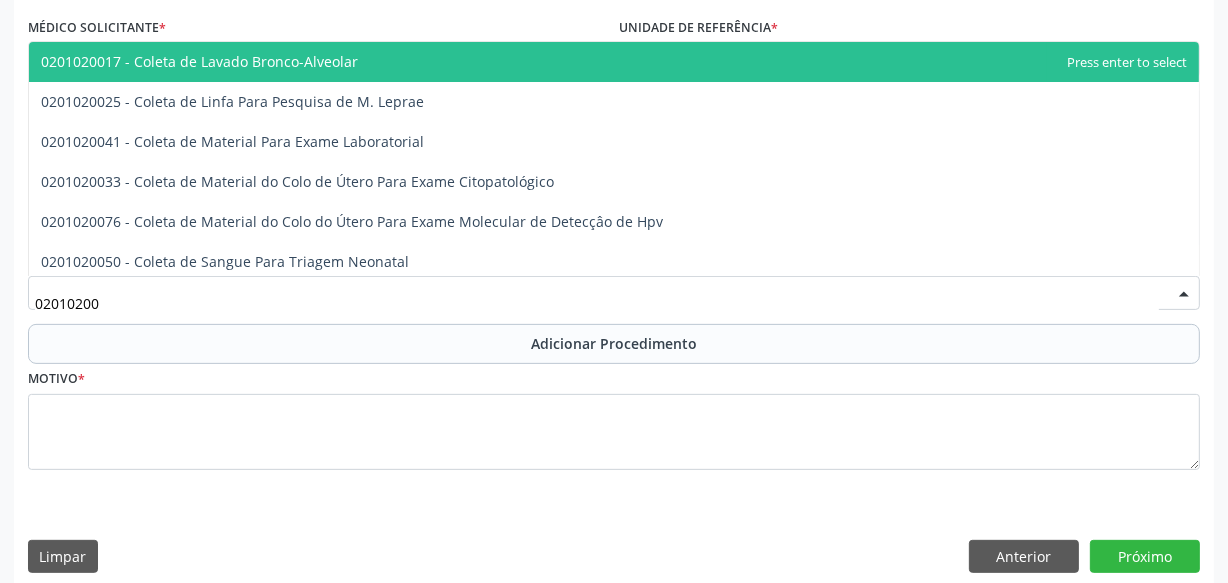 type on "020102003" 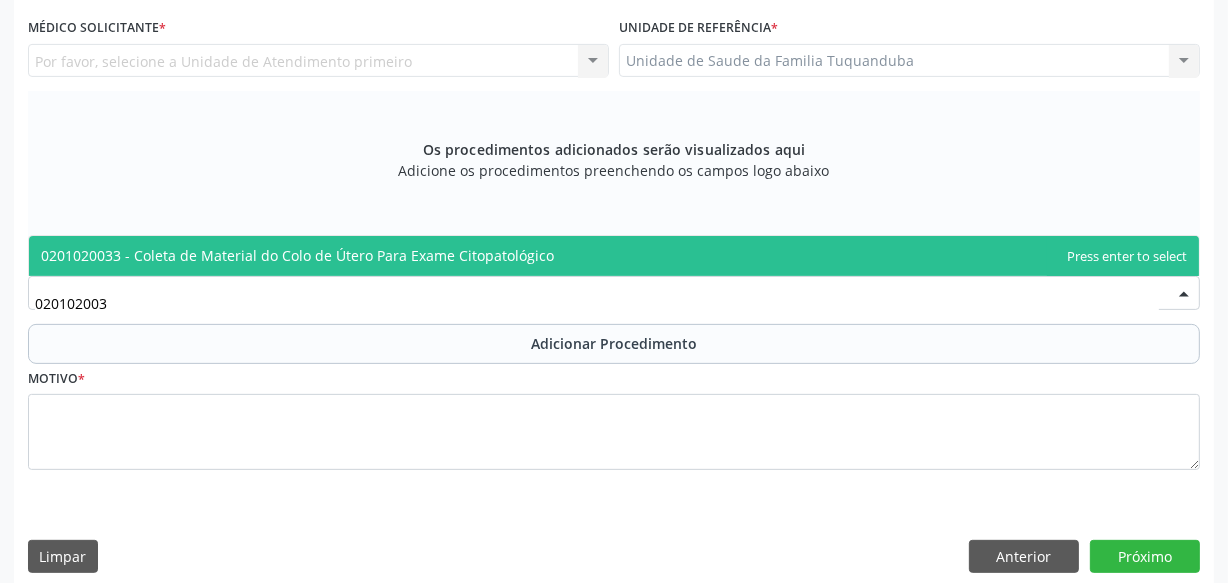 click on "0201020033 - Coleta de Material do Colo de Útero Para Exame Citopatológico" at bounding box center [614, 256] 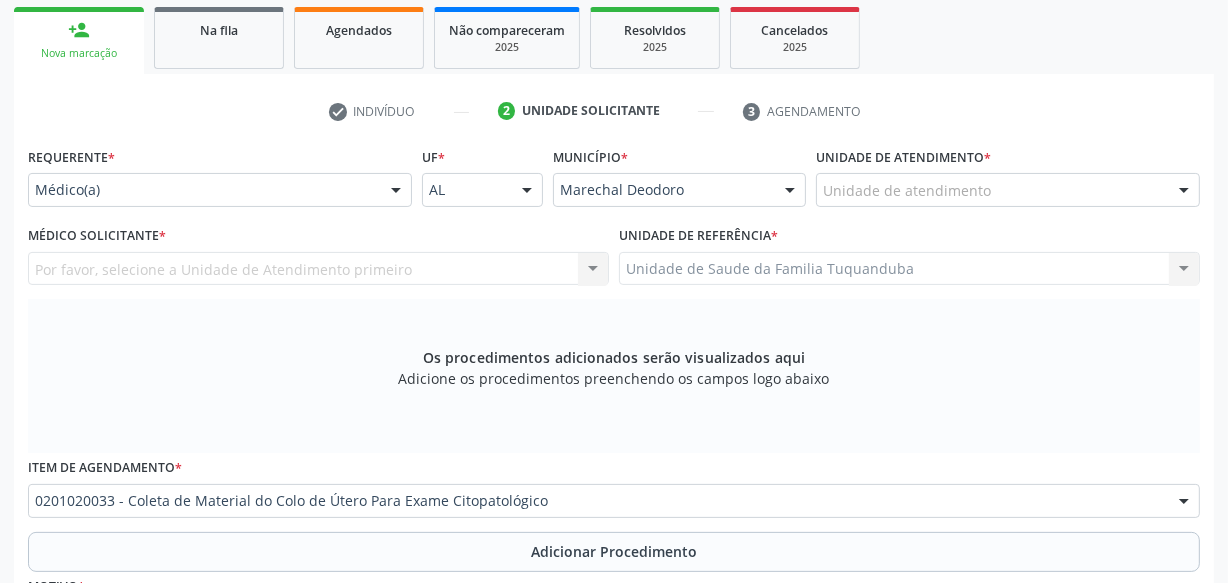 scroll, scrollTop: 255, scrollLeft: 0, axis: vertical 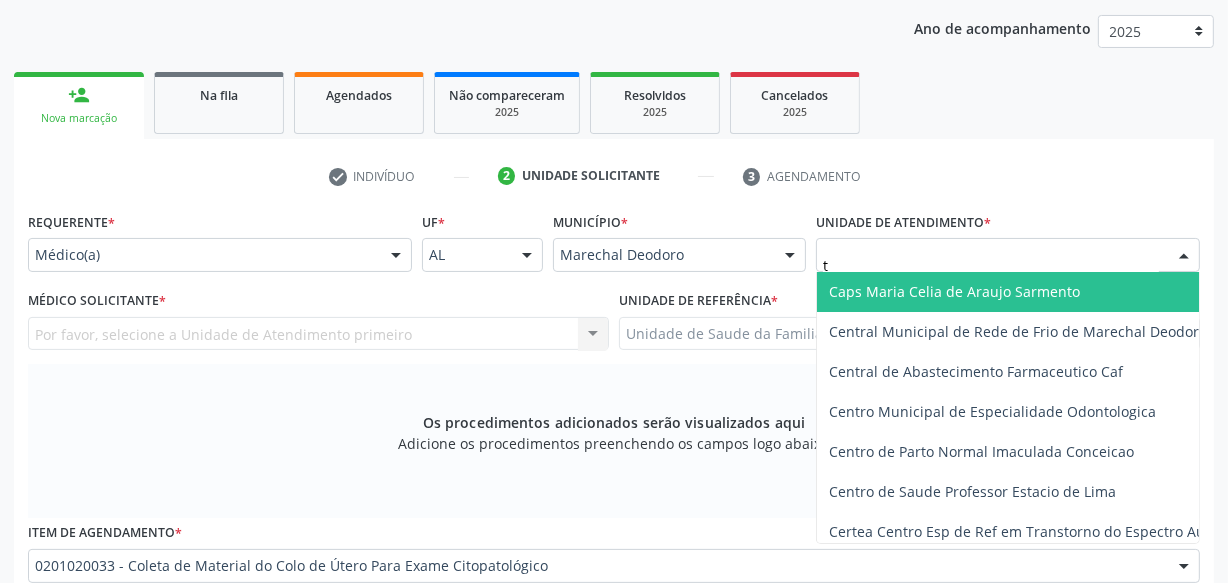 type on "tu" 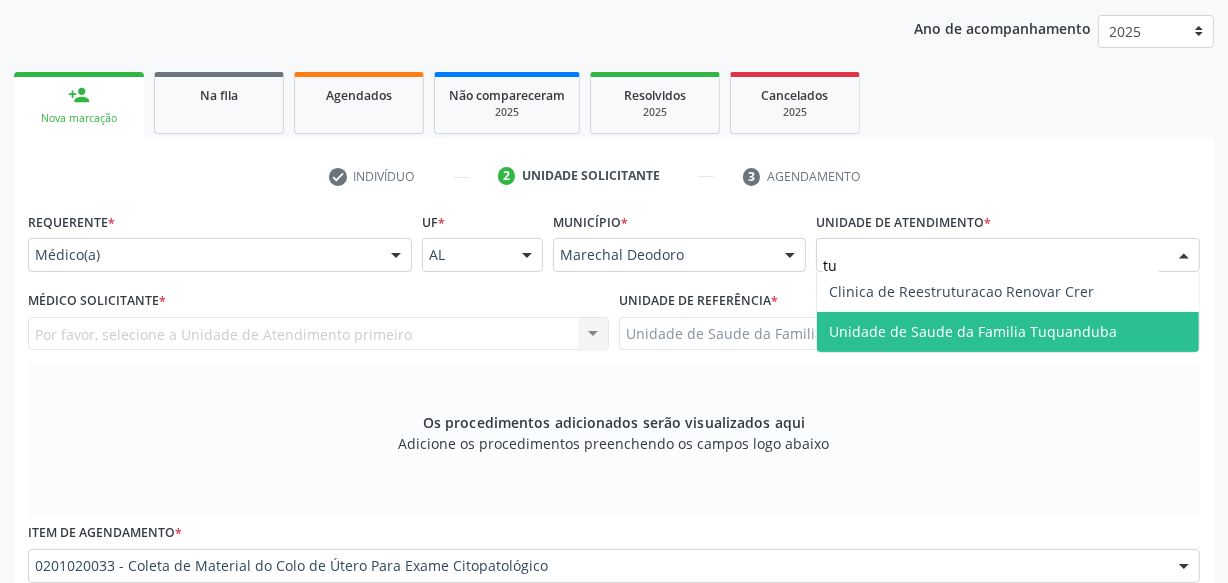 click on "Unidade de Saude da Familia Tuquanduba" at bounding box center [973, 331] 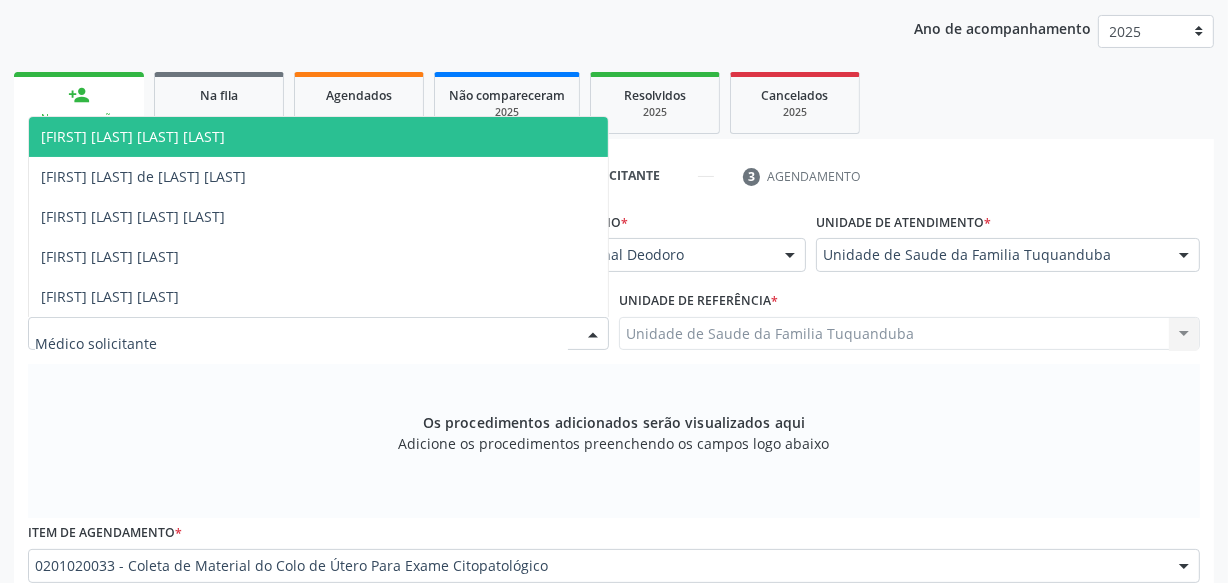 click at bounding box center (318, 334) 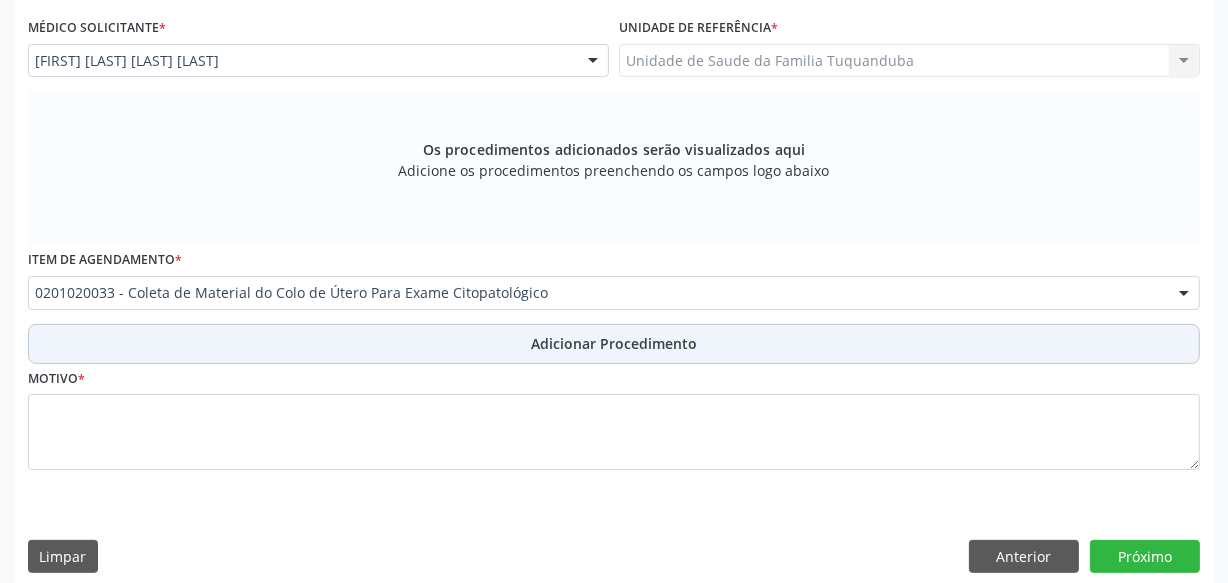 click on "Adicionar Procedimento" at bounding box center [614, 344] 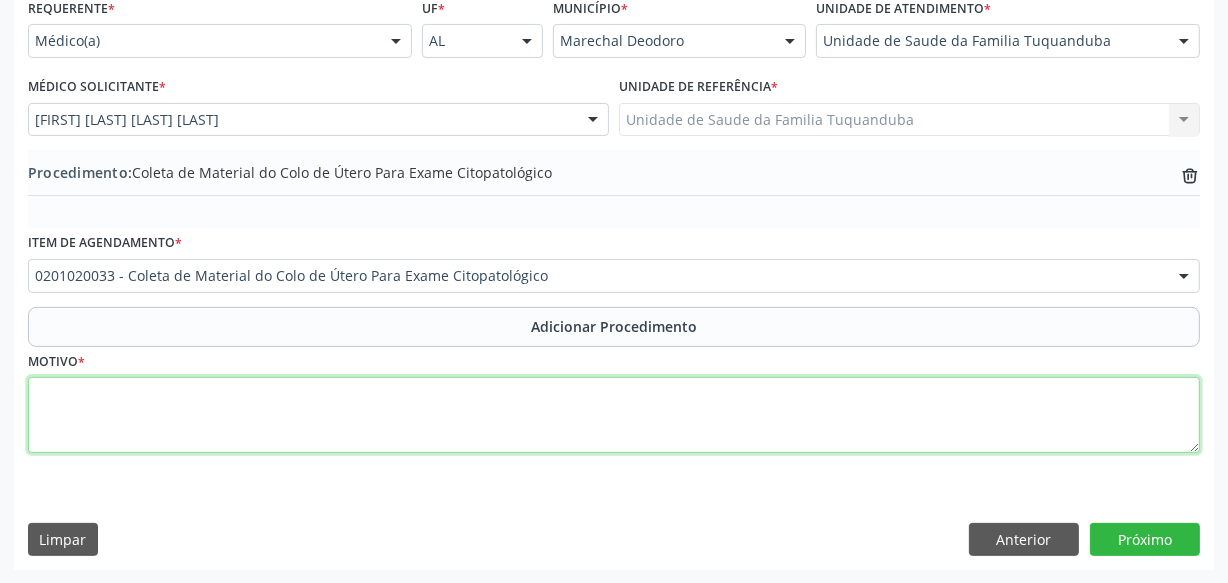 click at bounding box center [614, 415] 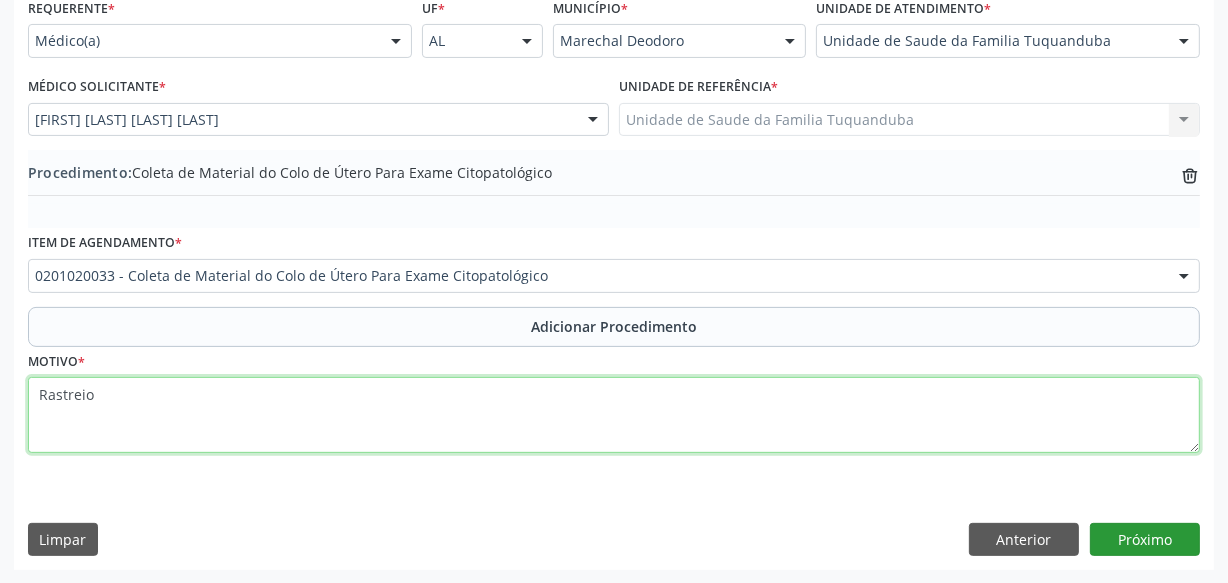 type on "Rastreio" 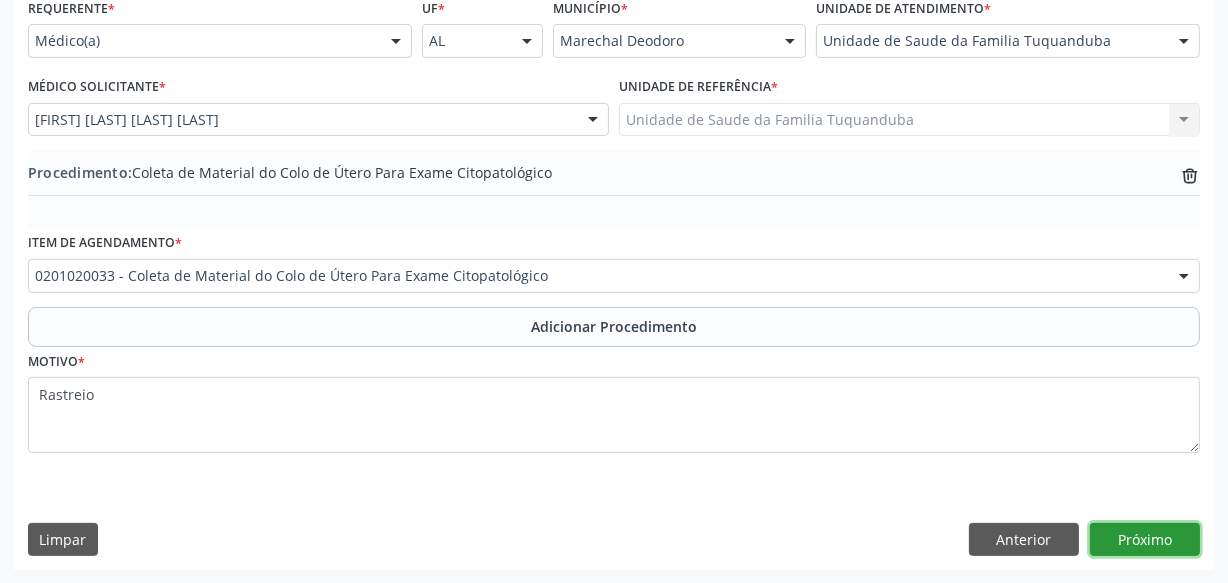 click on "Próximo" at bounding box center [1145, 540] 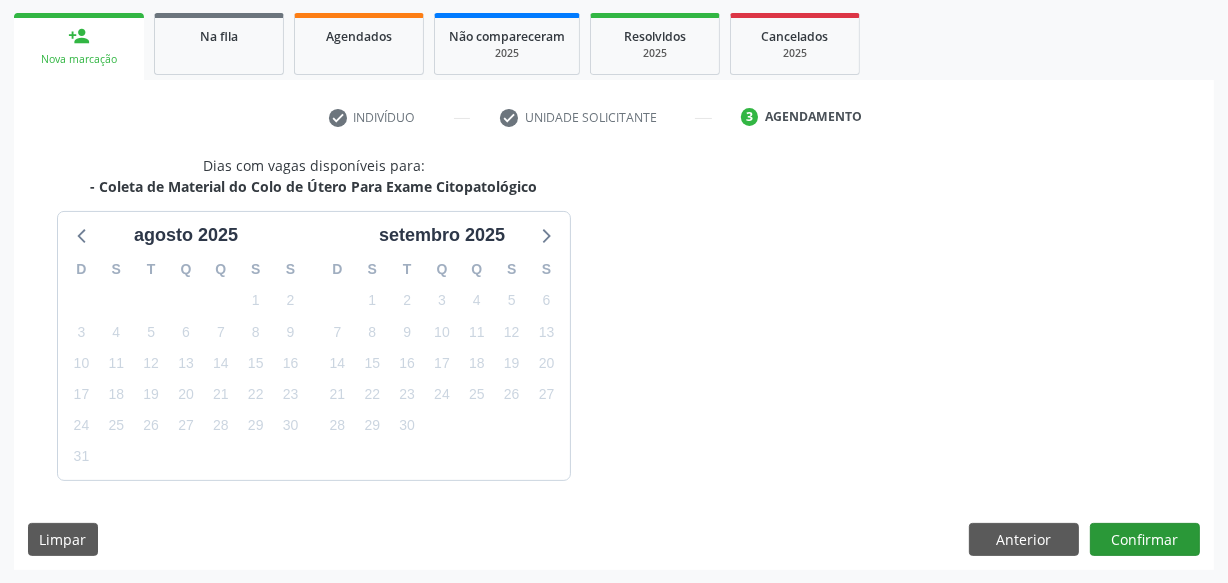 scroll, scrollTop: 372, scrollLeft: 0, axis: vertical 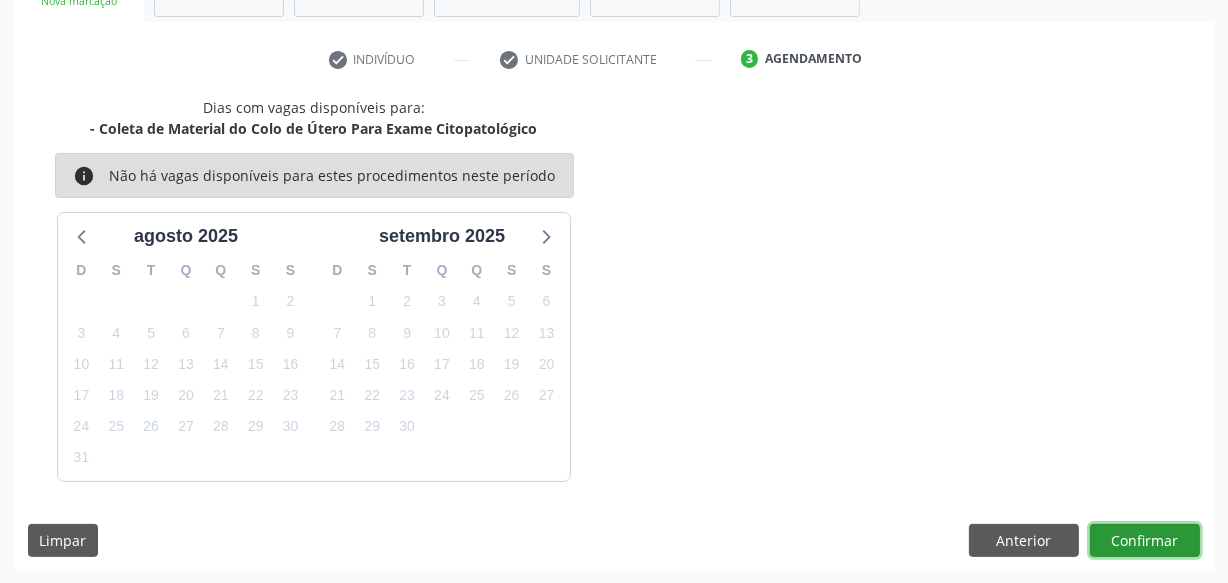 click on "Confirmar" at bounding box center (1145, 541) 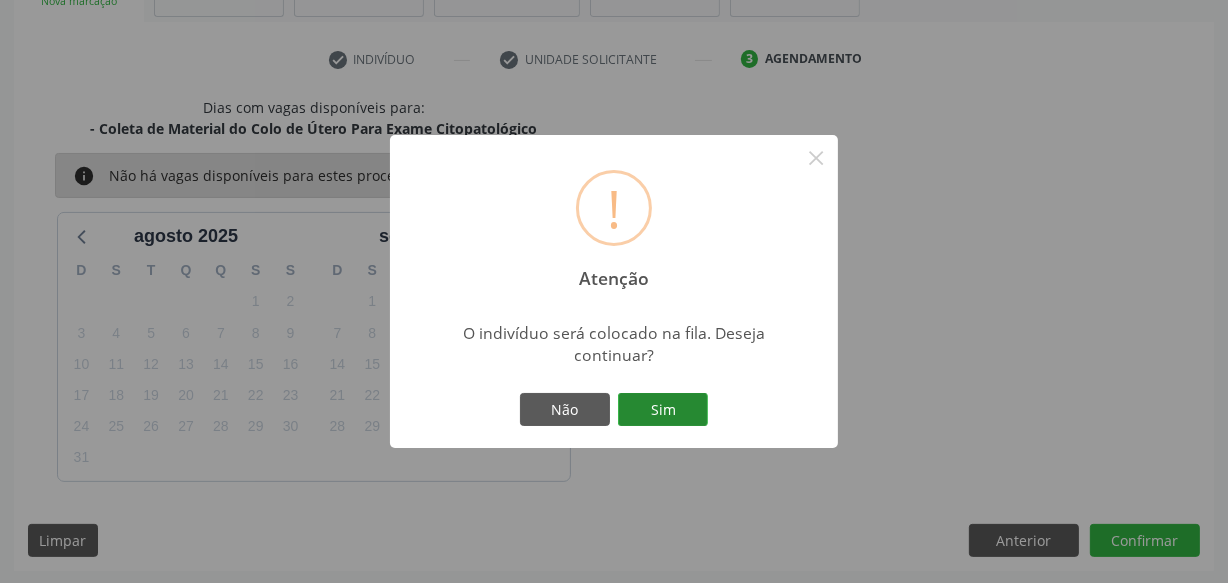 click on "Sim" at bounding box center [663, 410] 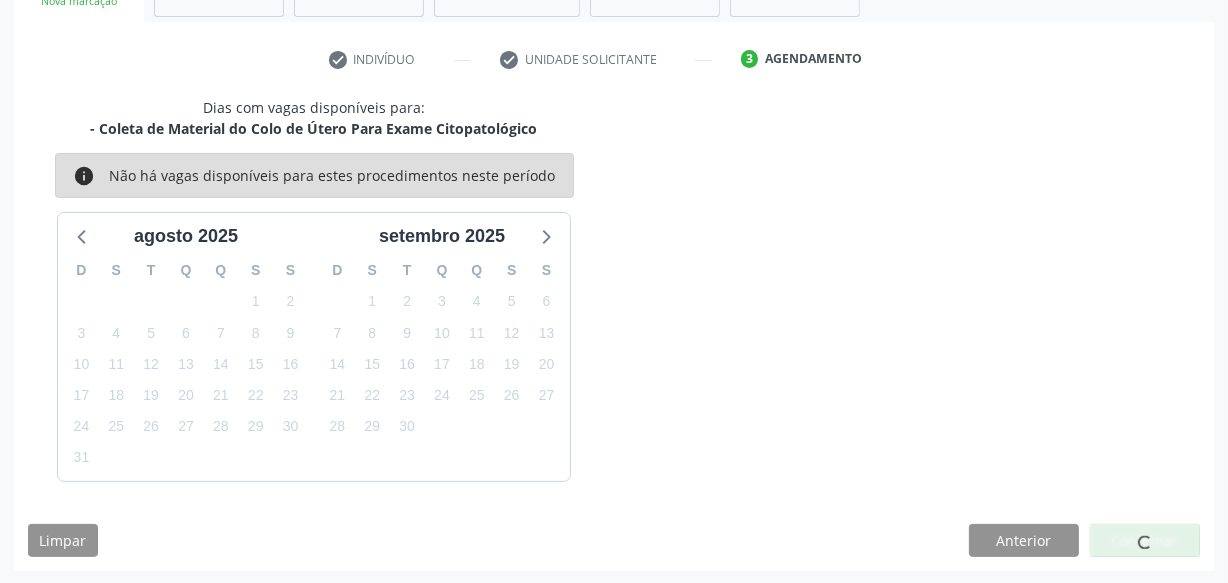 scroll, scrollTop: 110, scrollLeft: 0, axis: vertical 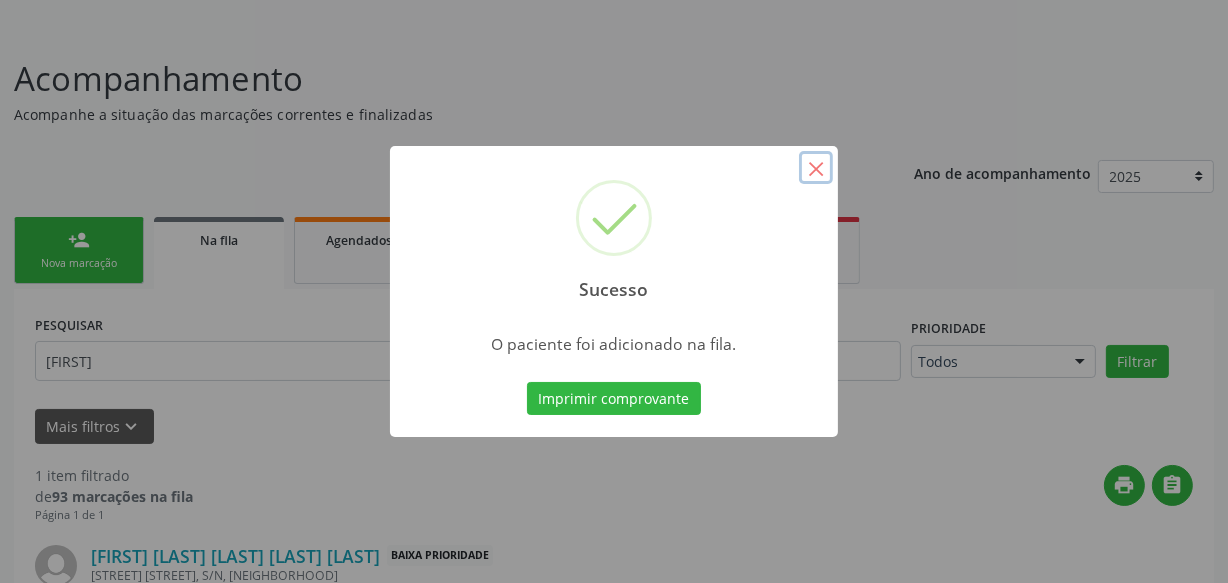 click on "×" at bounding box center [816, 168] 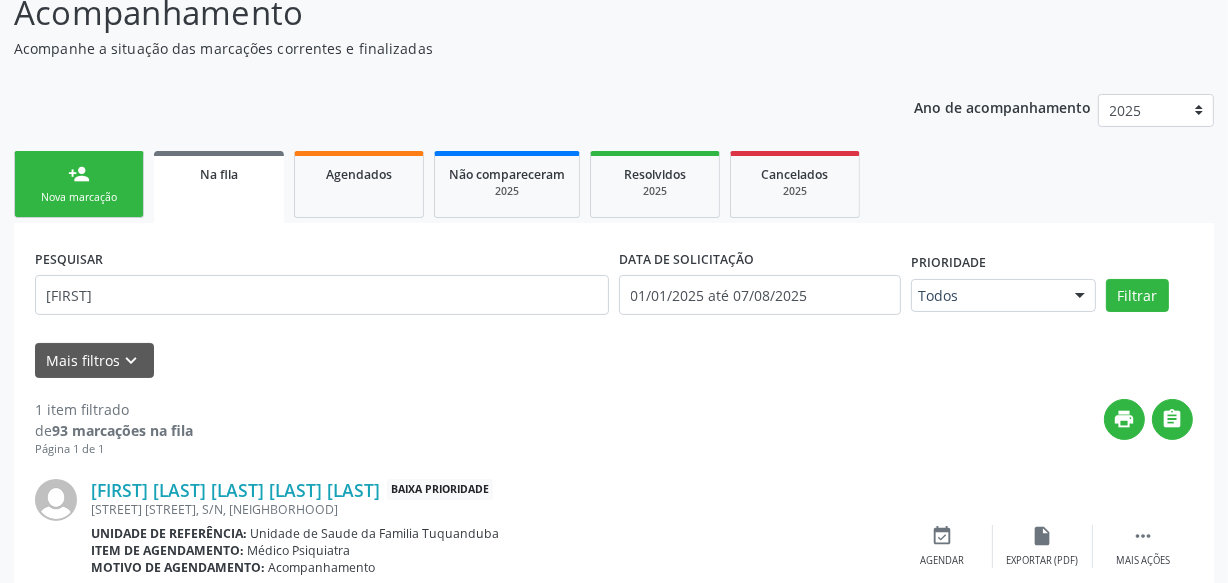 scroll, scrollTop: 262, scrollLeft: 0, axis: vertical 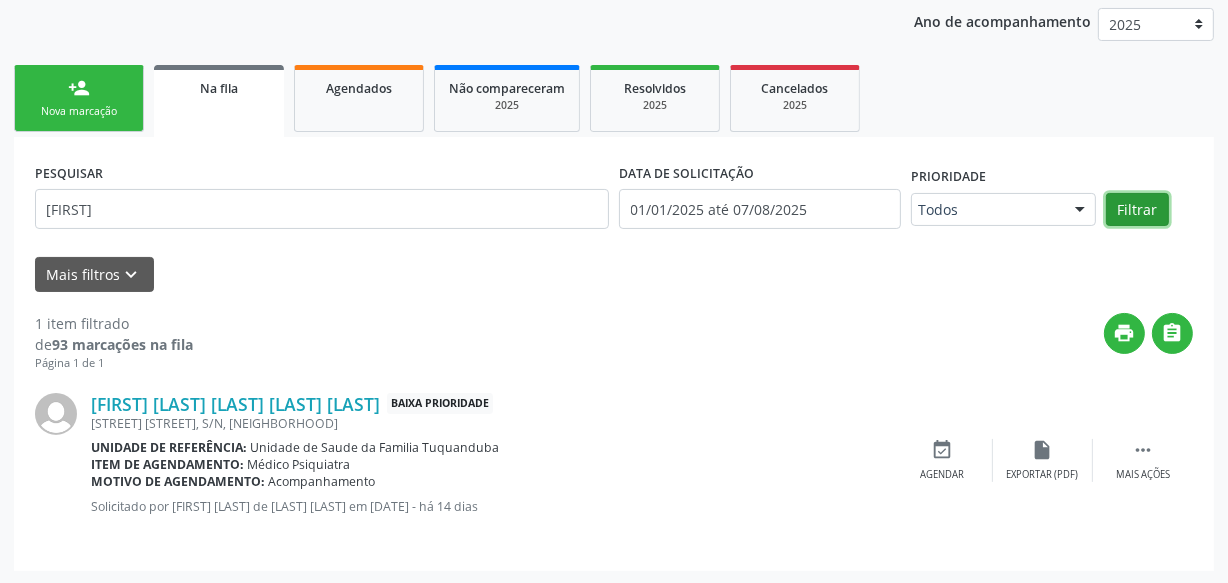 click on "Filtrar" at bounding box center (1137, 210) 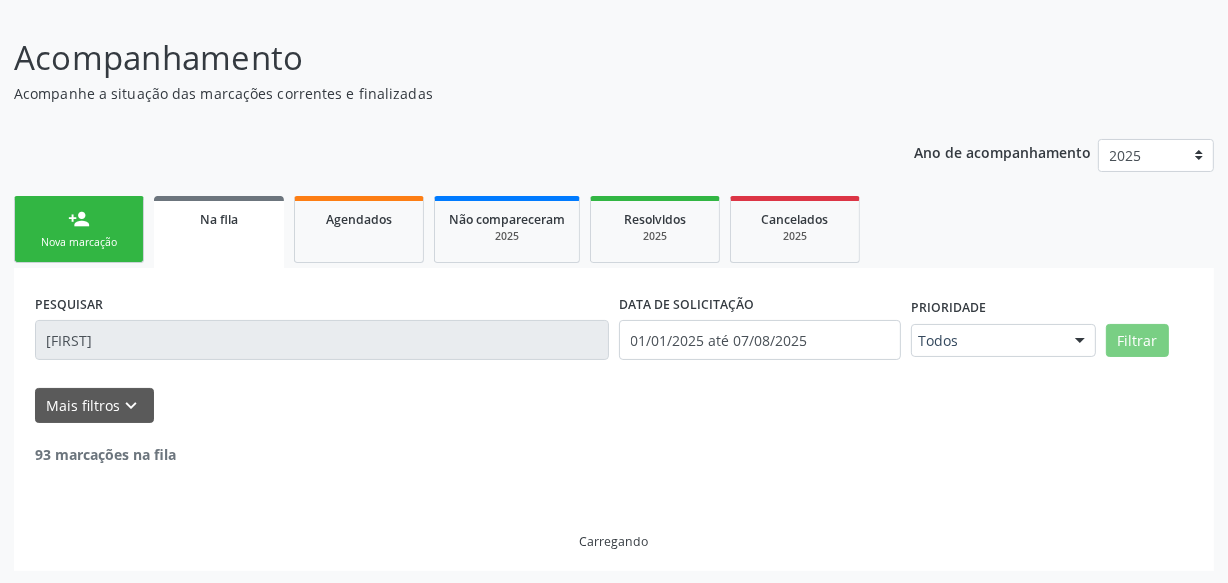 scroll, scrollTop: 262, scrollLeft: 0, axis: vertical 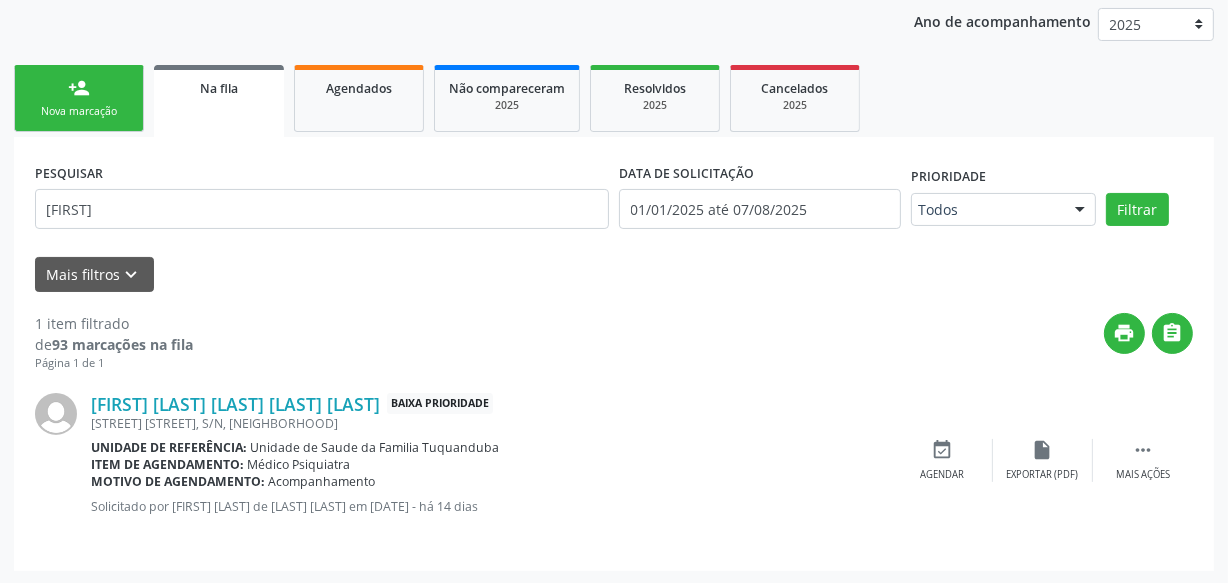 click on "print   " at bounding box center [693, 342] 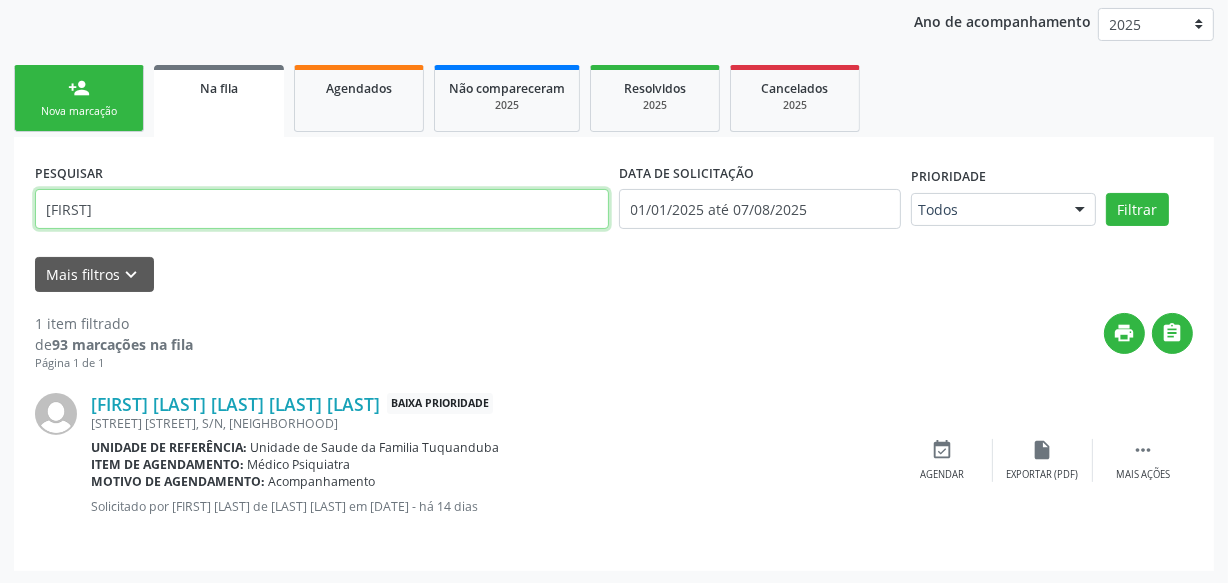 drag, startPoint x: 169, startPoint y: 219, endPoint x: 0, endPoint y: 216, distance: 169.02663 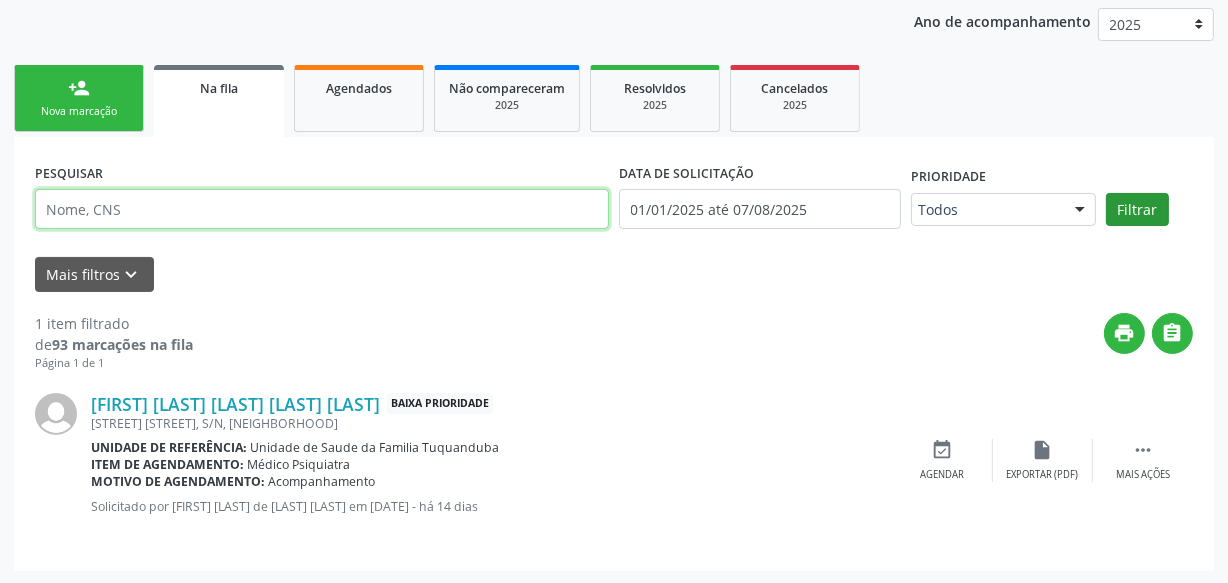 type 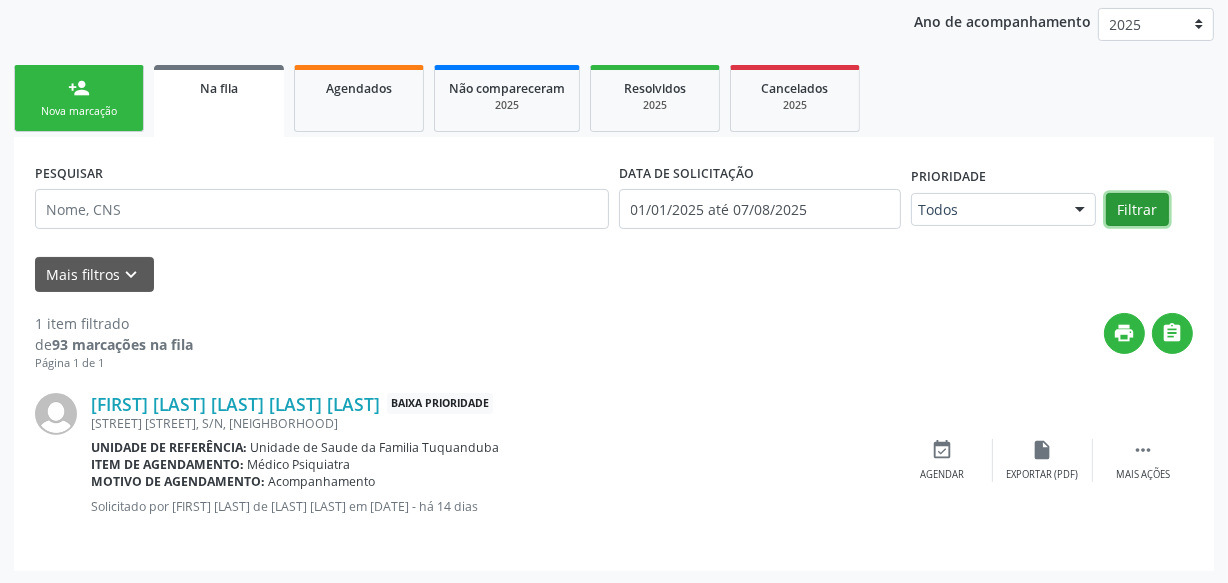 click on "Filtrar" at bounding box center (1137, 210) 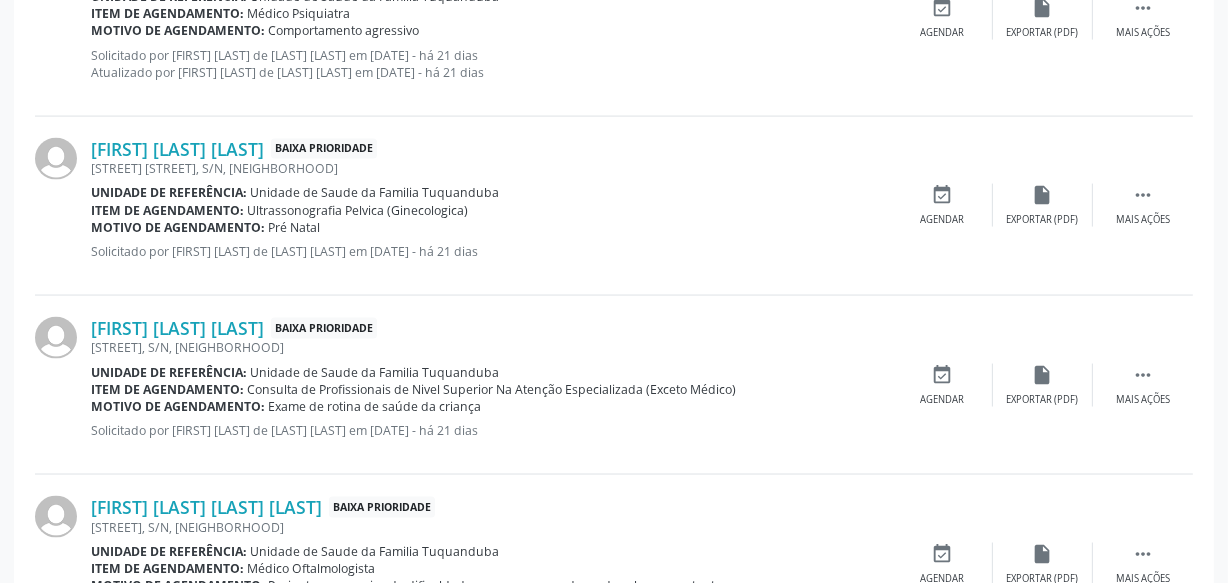 scroll, scrollTop: 2894, scrollLeft: 0, axis: vertical 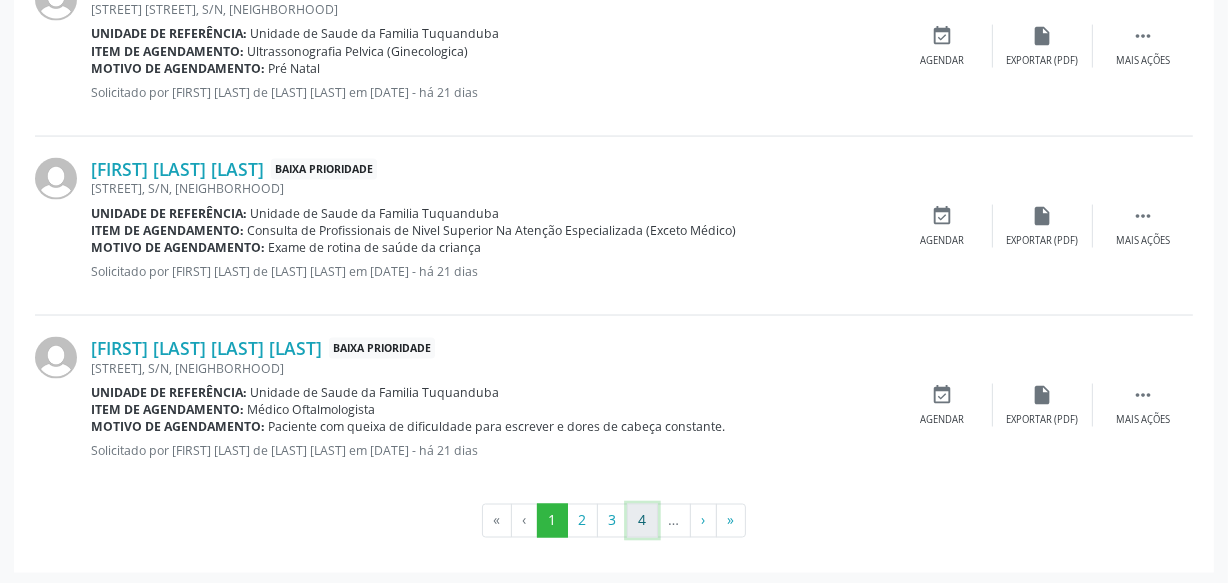click on "4" at bounding box center [642, 521] 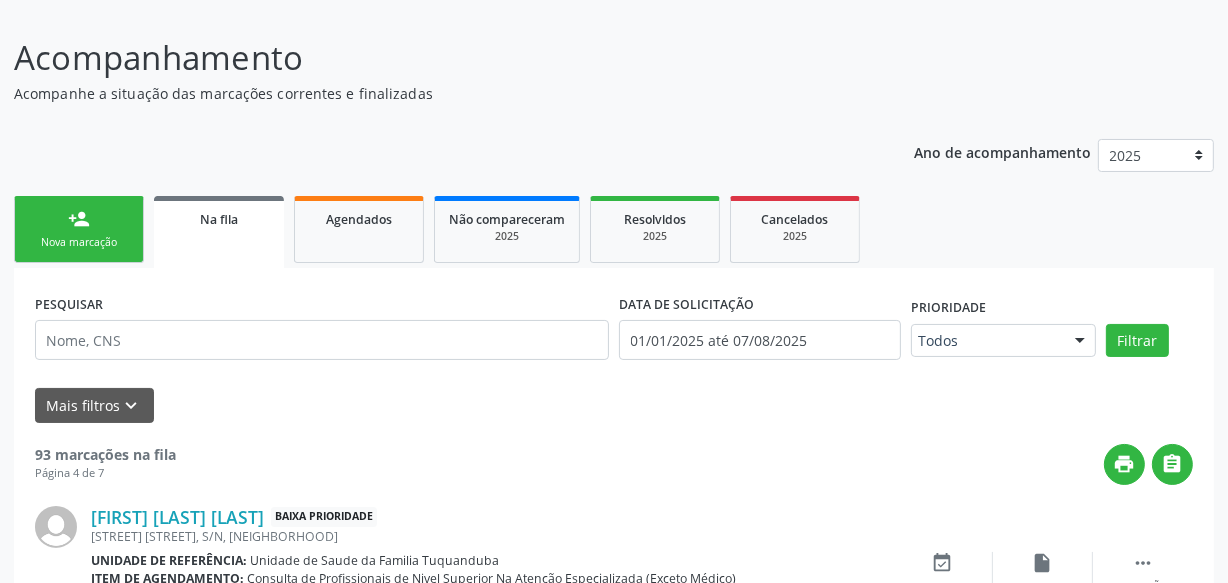 scroll, scrollTop: 2808, scrollLeft: 0, axis: vertical 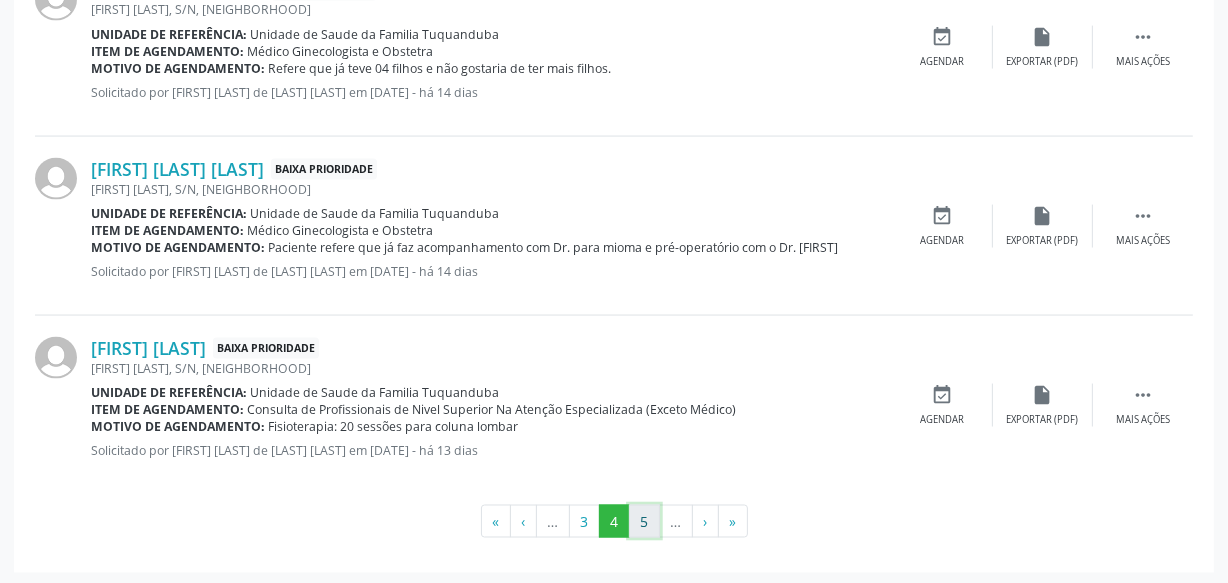 click on "5" at bounding box center [644, 522] 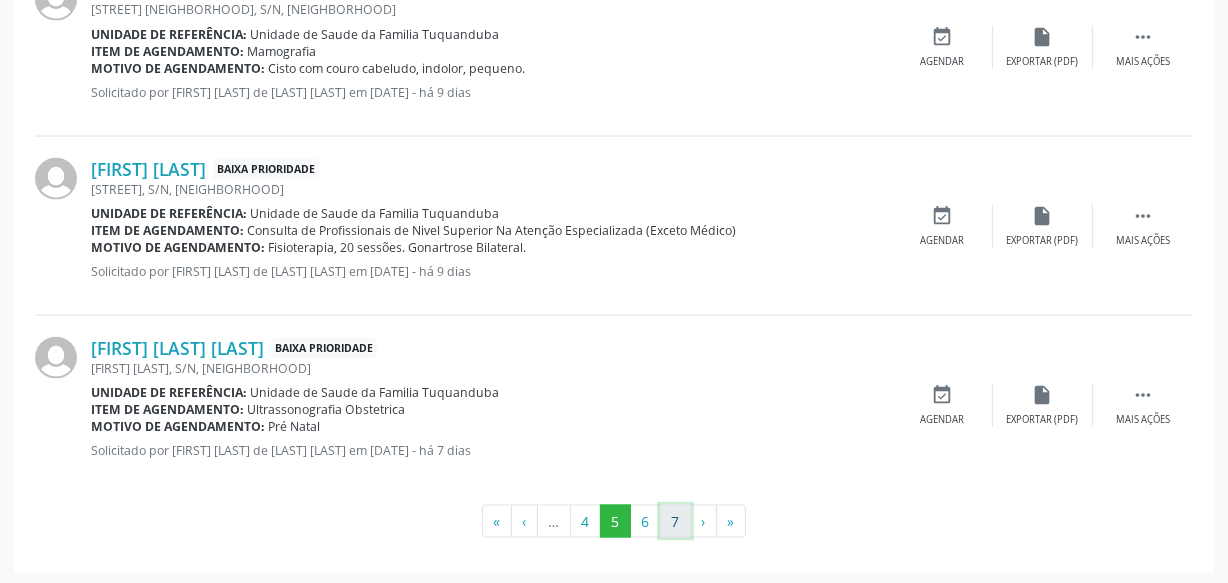click on "7" at bounding box center (675, 522) 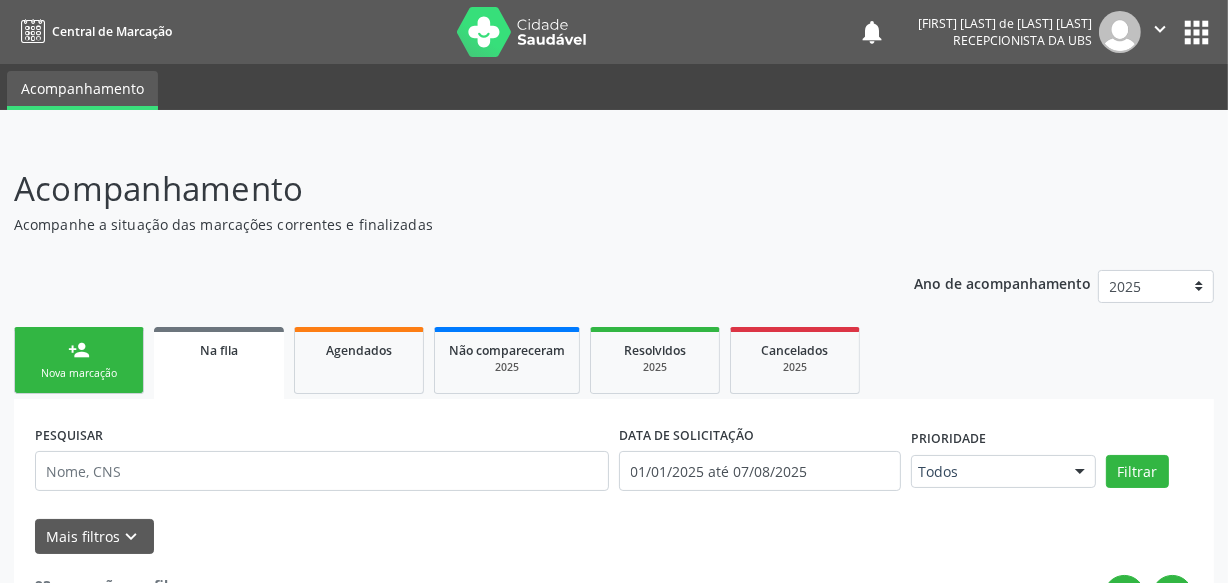 scroll, scrollTop: 0, scrollLeft: 0, axis: both 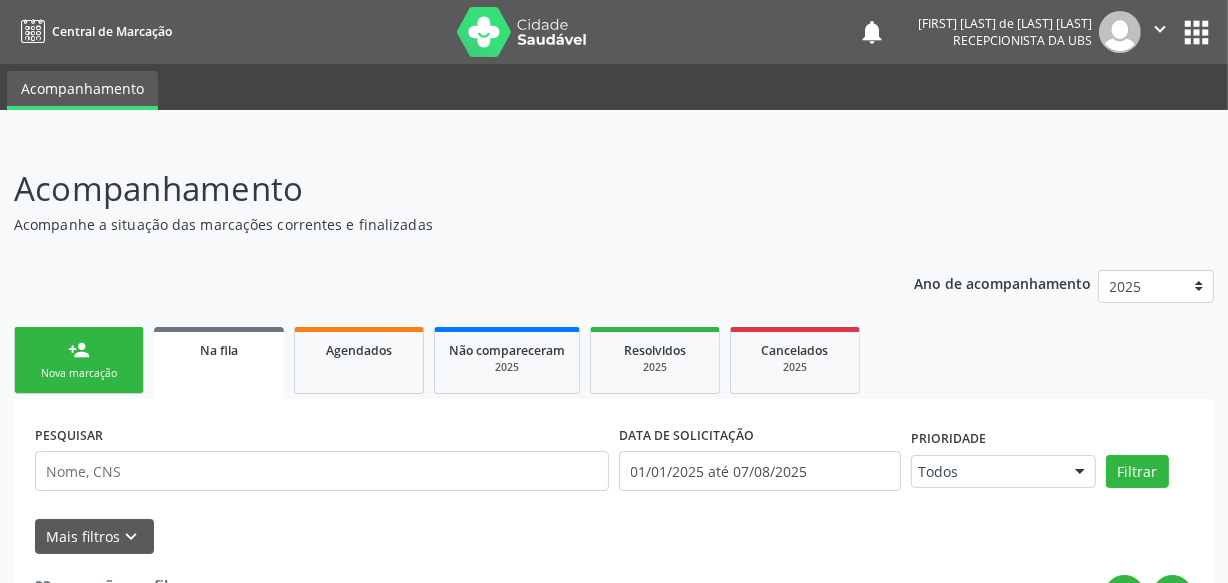 click on "person_add
Nova marcação" at bounding box center (79, 360) 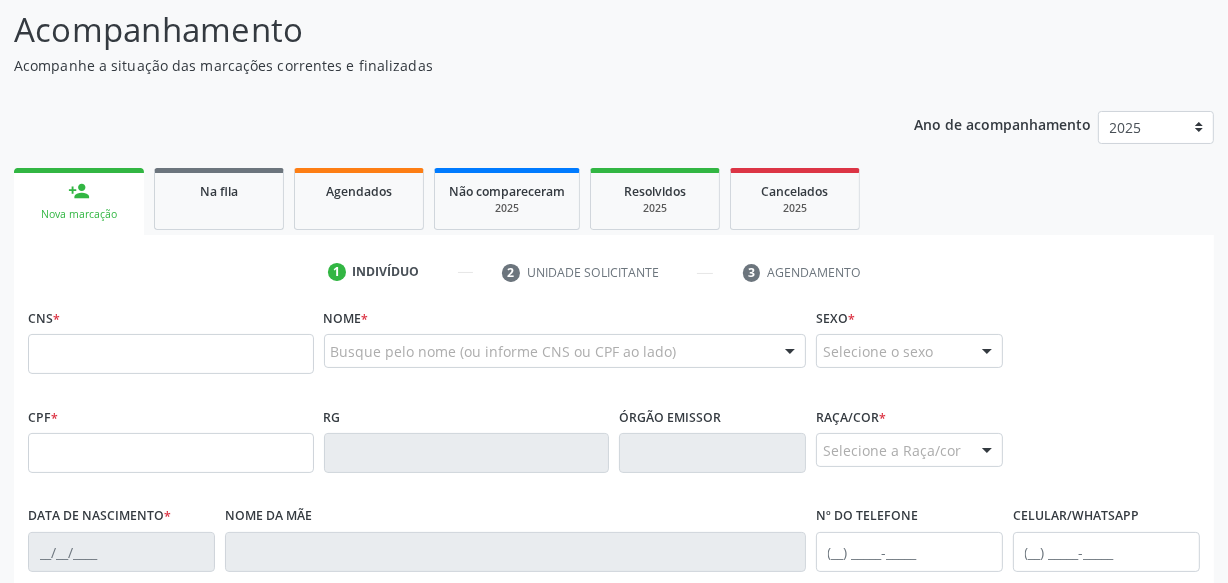 scroll, scrollTop: 272, scrollLeft: 0, axis: vertical 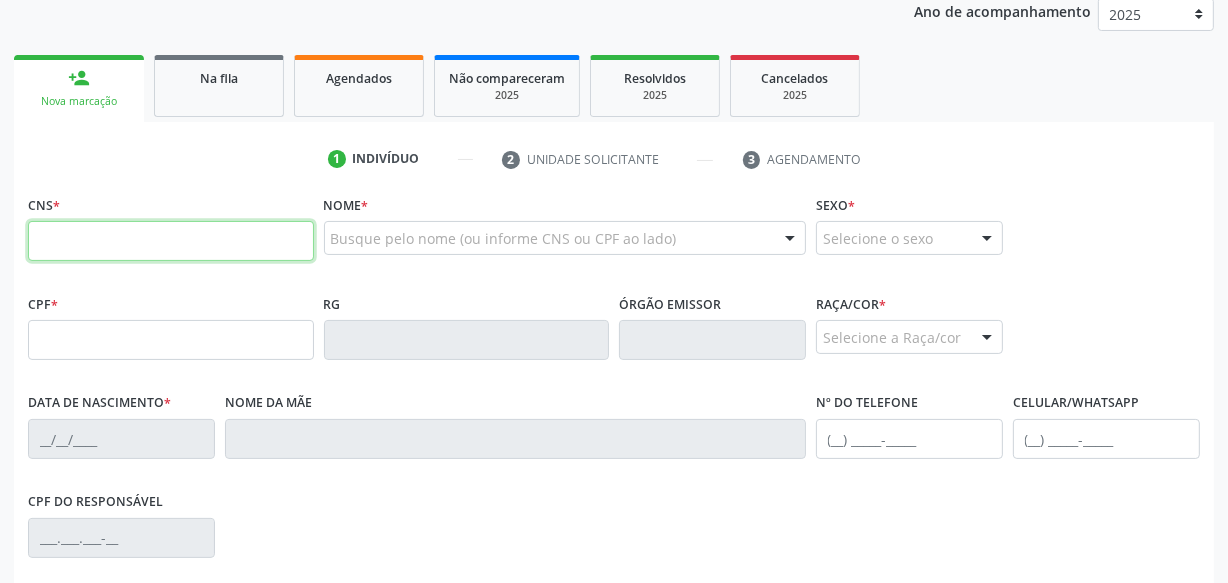 paste on "[PHONE]" 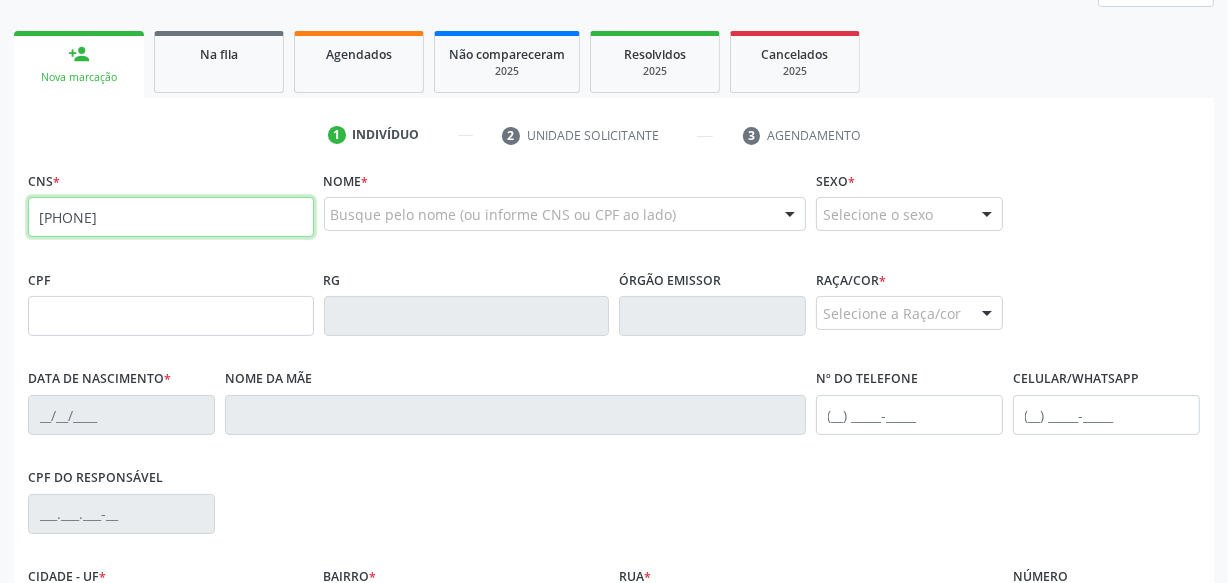 type on "[PHONE]" 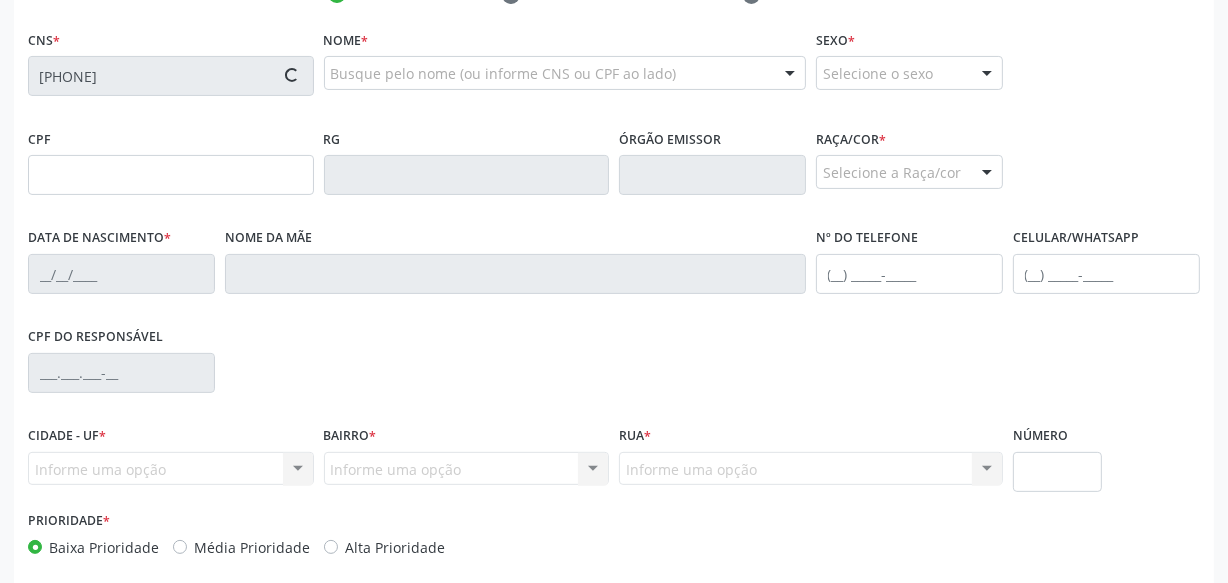 scroll, scrollTop: 454, scrollLeft: 0, axis: vertical 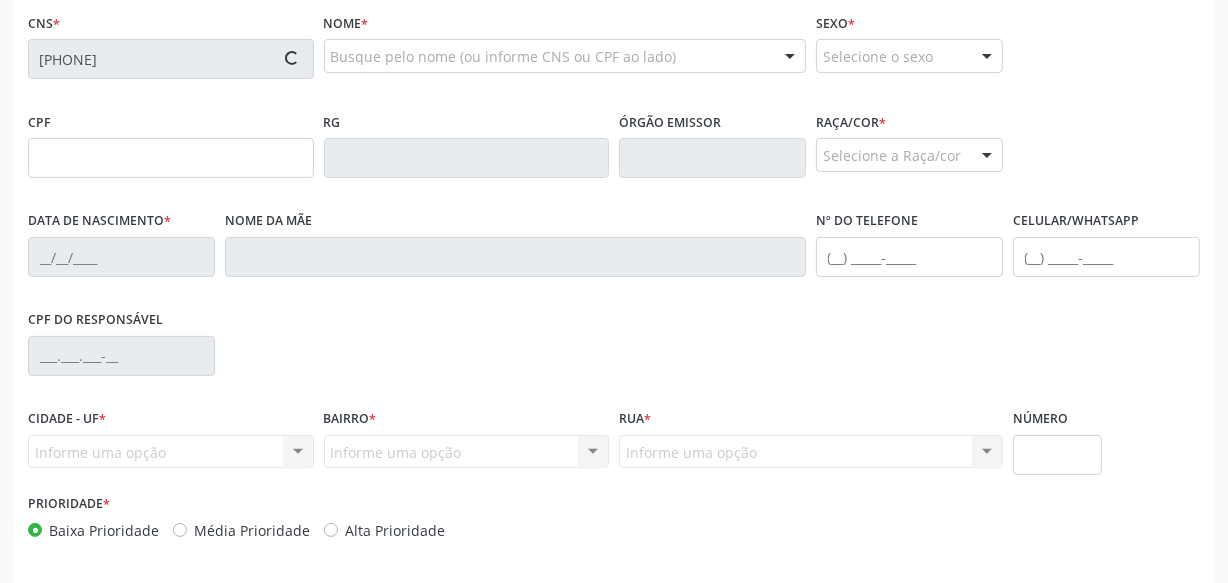 type on "[PHONE]" 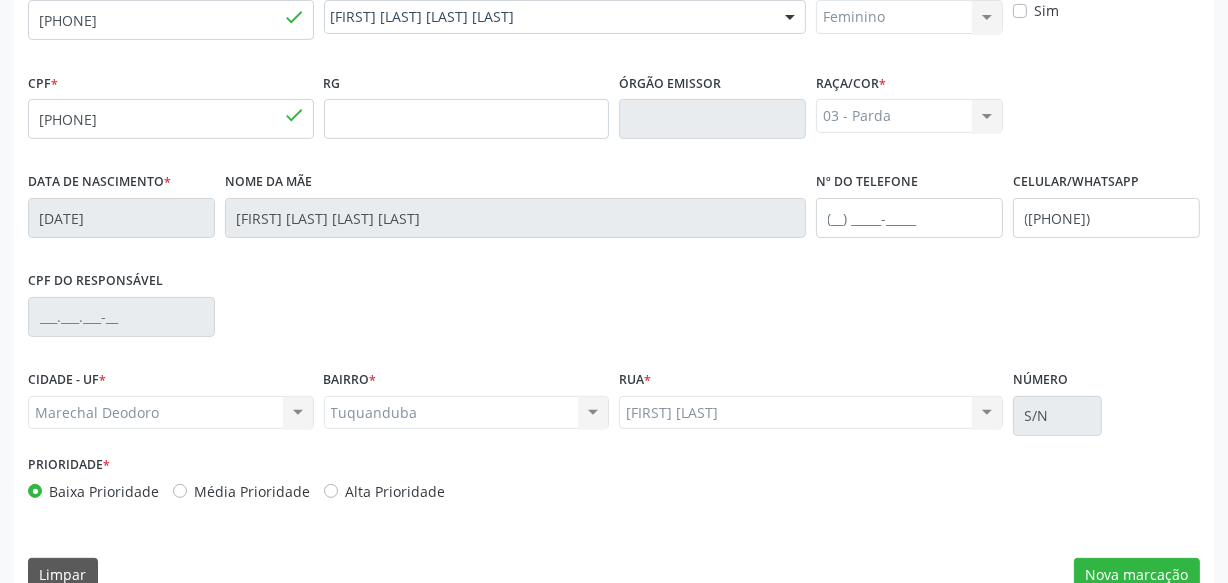 scroll, scrollTop: 528, scrollLeft: 0, axis: vertical 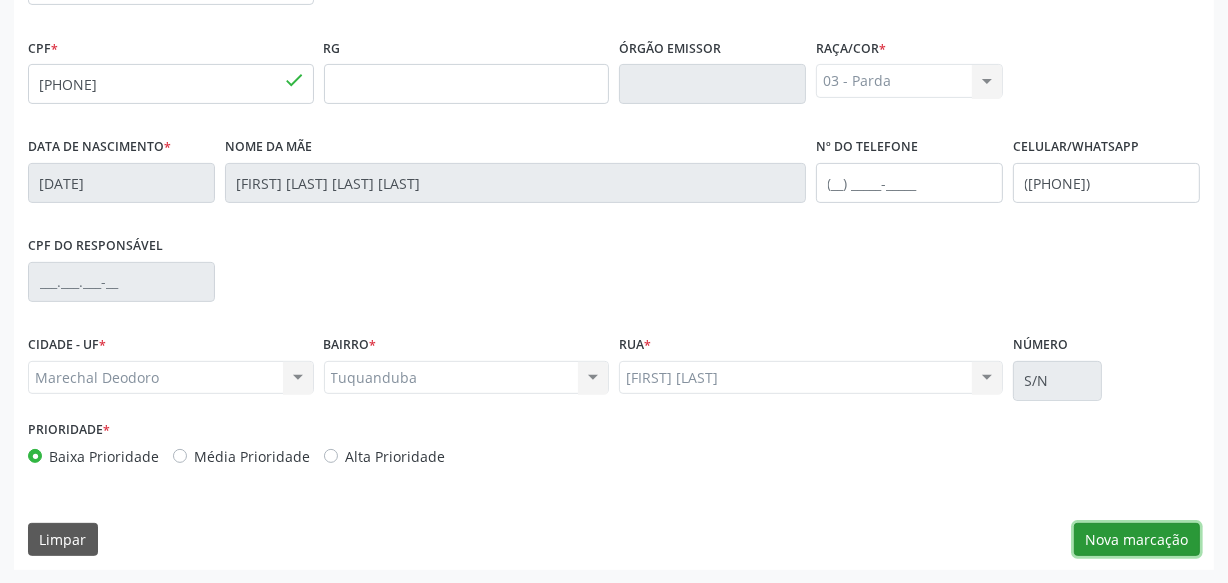 click on "Nova marcação" at bounding box center (1137, 540) 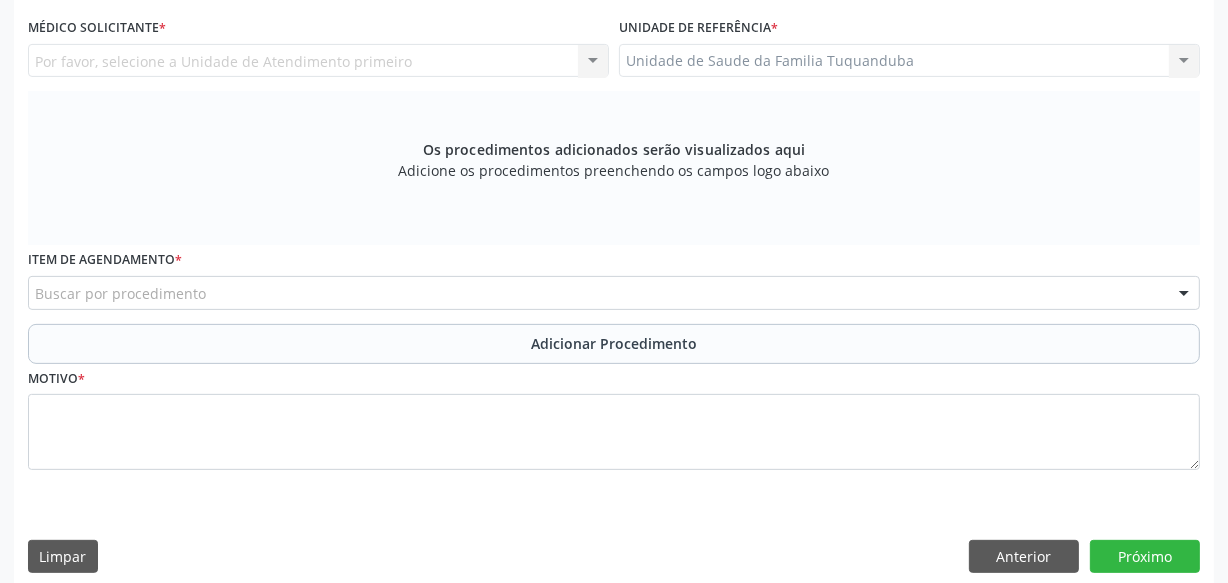 click on "Buscar por procedimento" at bounding box center [614, 293] 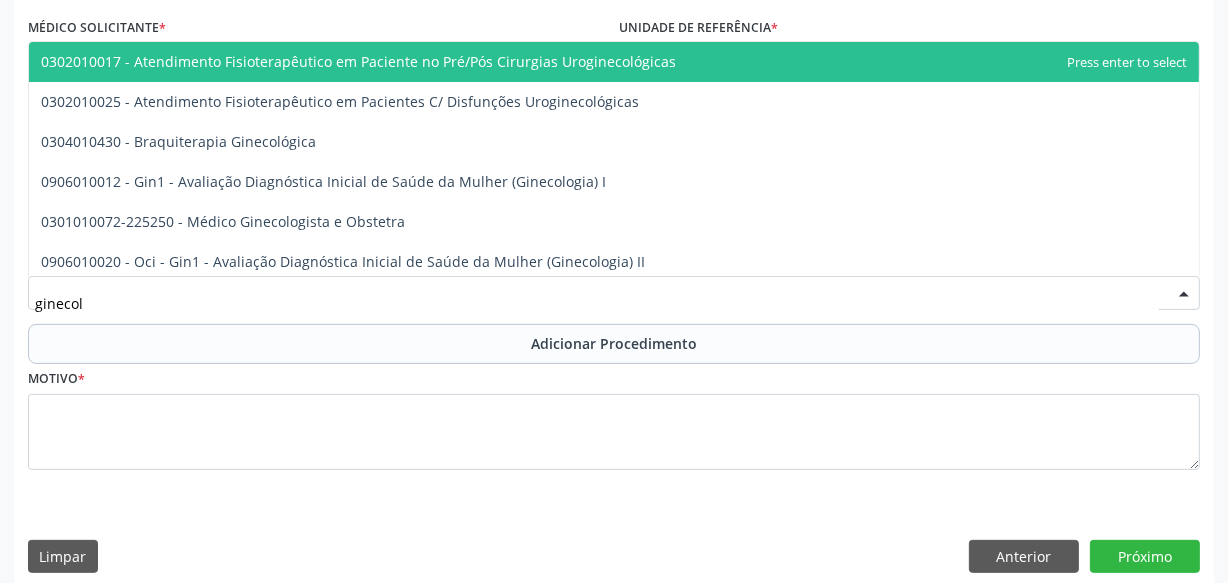 type on "ginecolo" 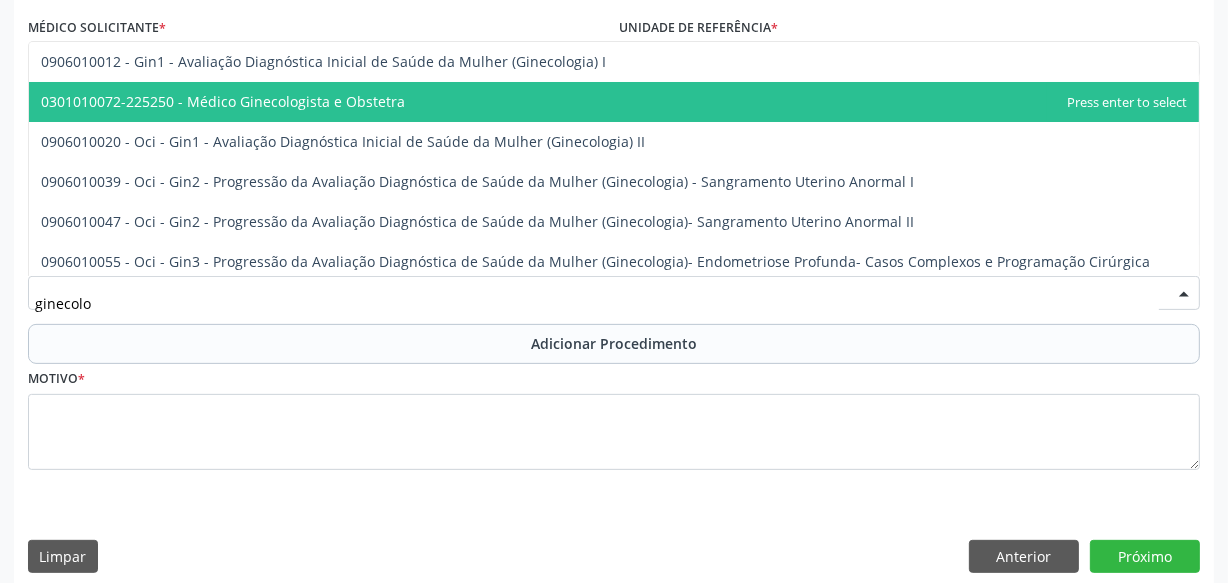 click on "0301010072-225250 - Médico Ginecologista e Obstetra" at bounding box center [614, 102] 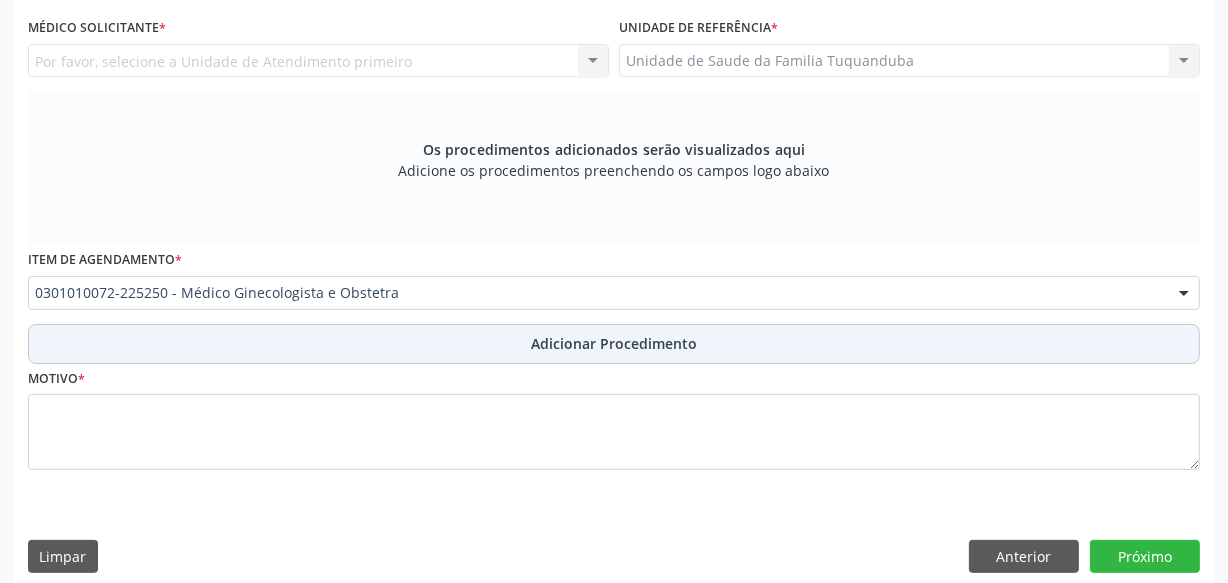 click on "Adicionar Procedimento" at bounding box center [614, 344] 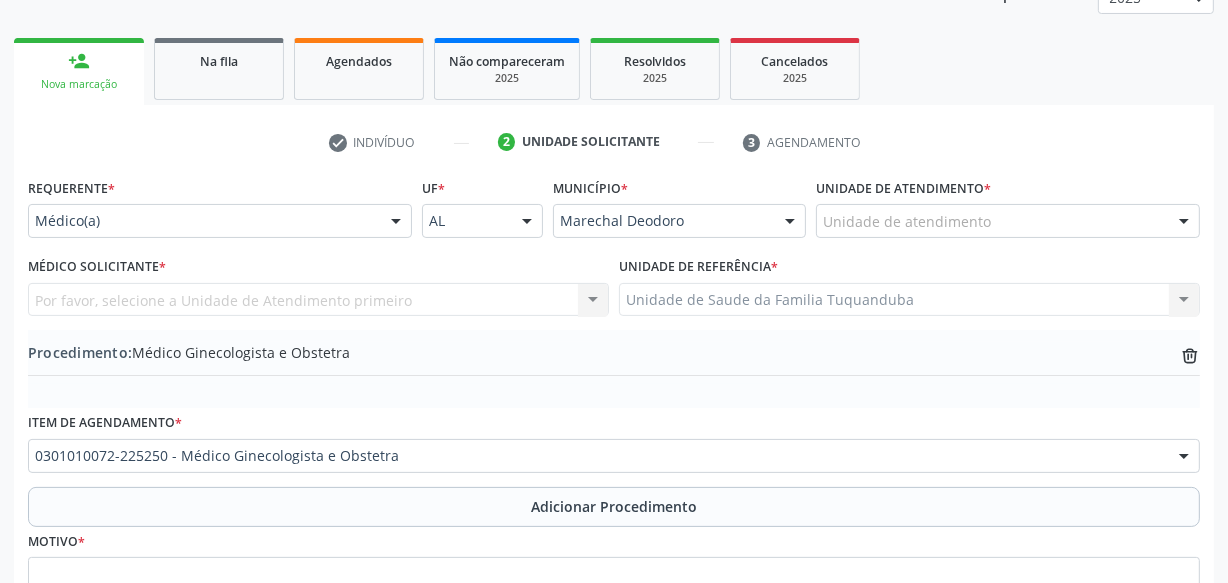 scroll, scrollTop: 287, scrollLeft: 0, axis: vertical 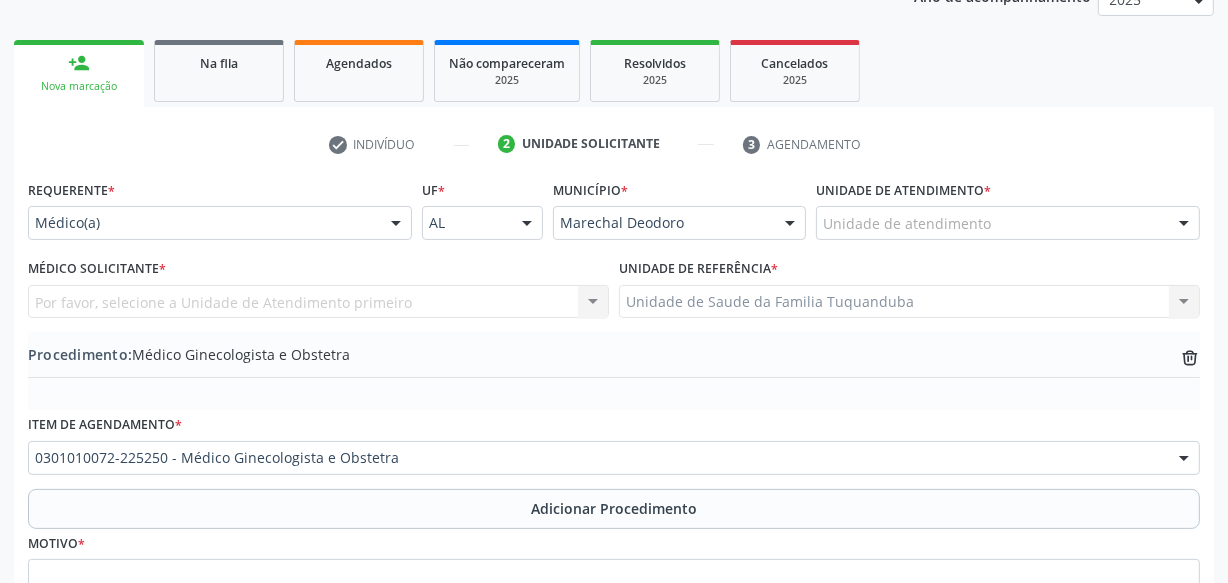 drag, startPoint x: 888, startPoint y: 198, endPoint x: 888, endPoint y: 219, distance: 21 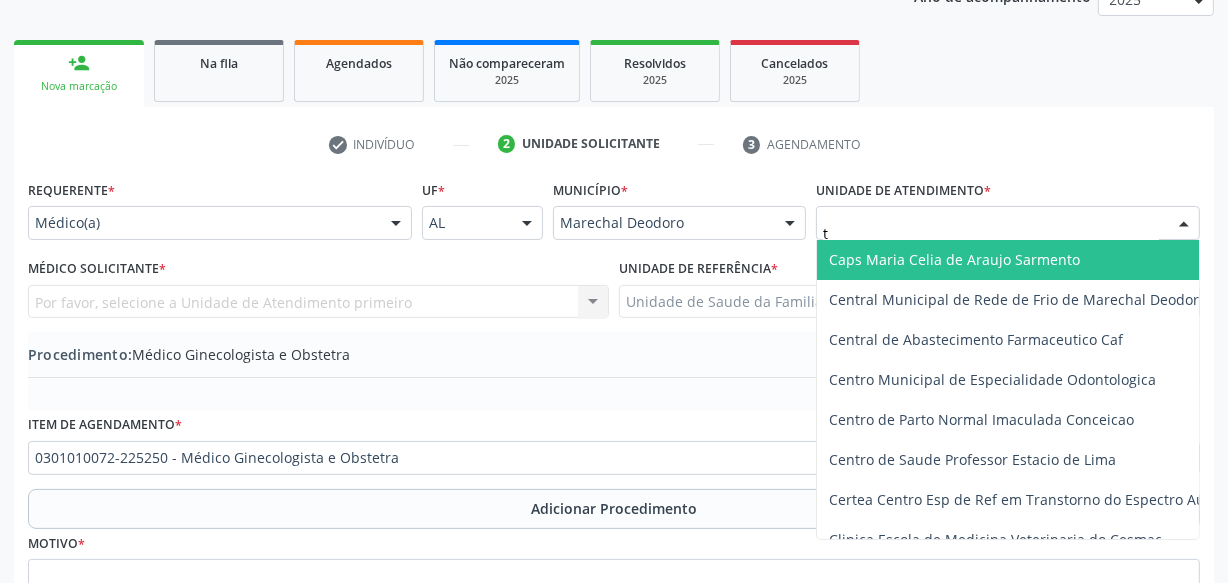 type on "tu" 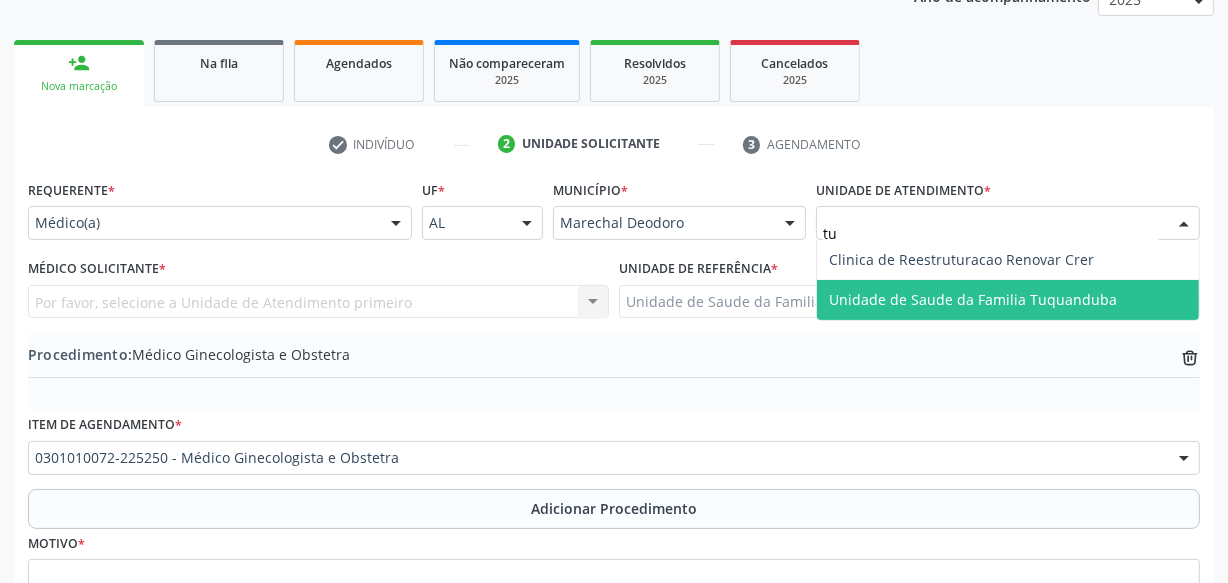 click on "Unidade de Saude da Familia Tuquanduba" at bounding box center [973, 299] 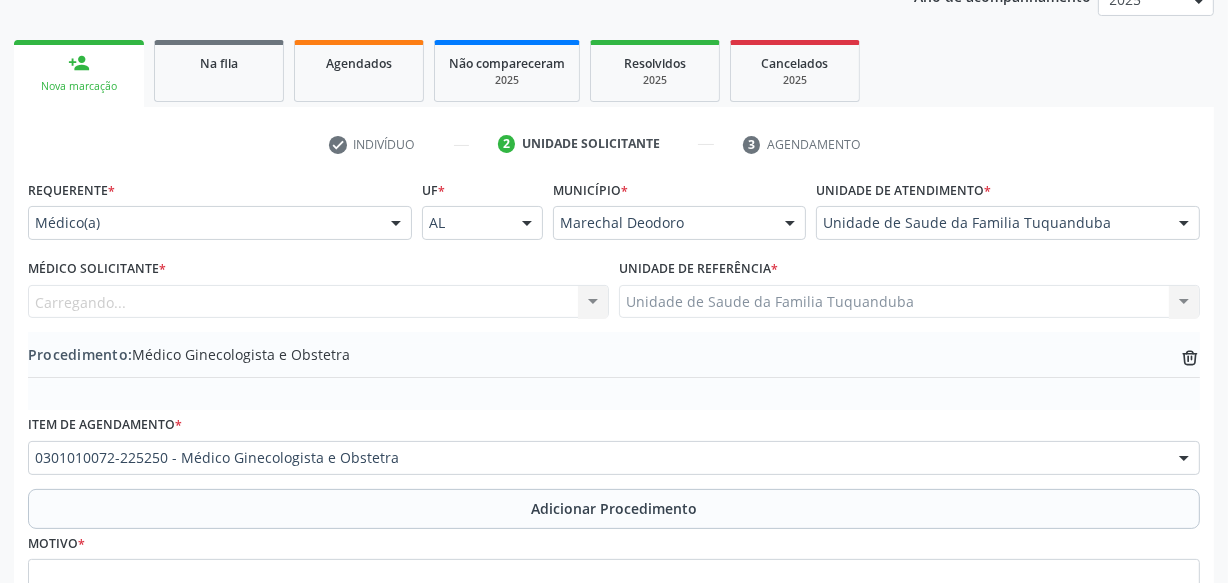 click on "Carregando...
Nenhum resultado encontrado para: "   "
Não há nenhuma opção para ser exibida." at bounding box center [318, 302] 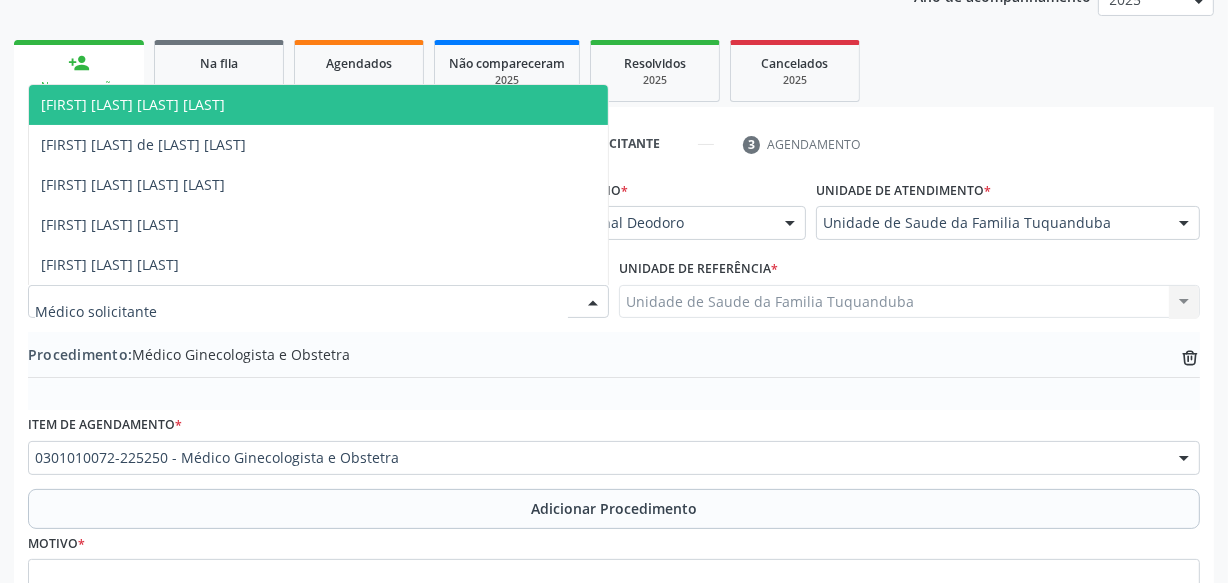 click at bounding box center (318, 302) 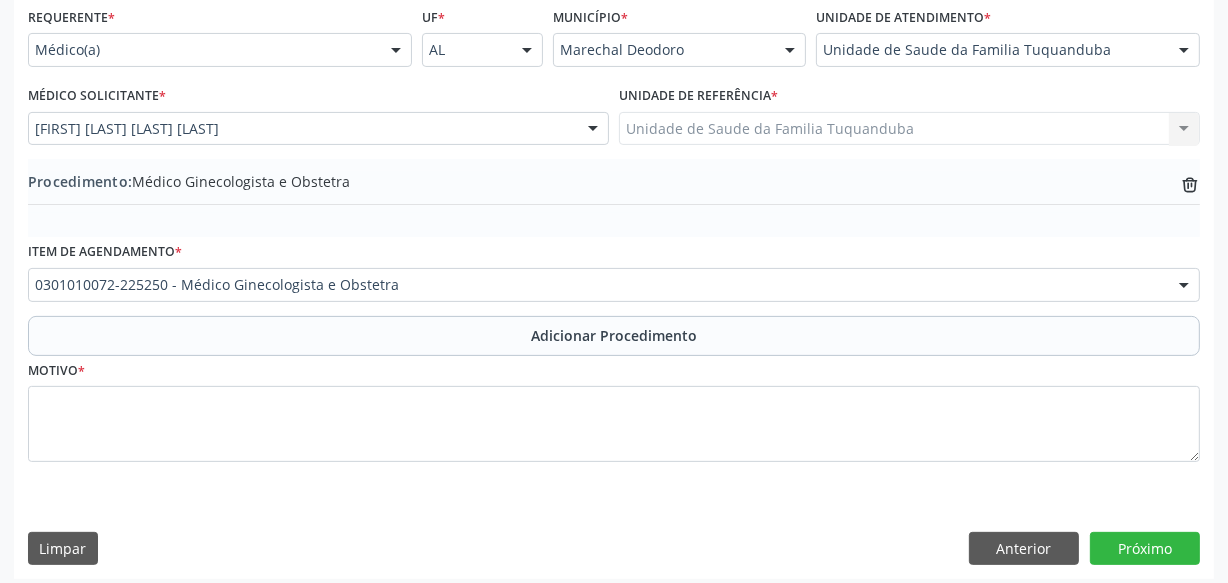 scroll, scrollTop: 469, scrollLeft: 0, axis: vertical 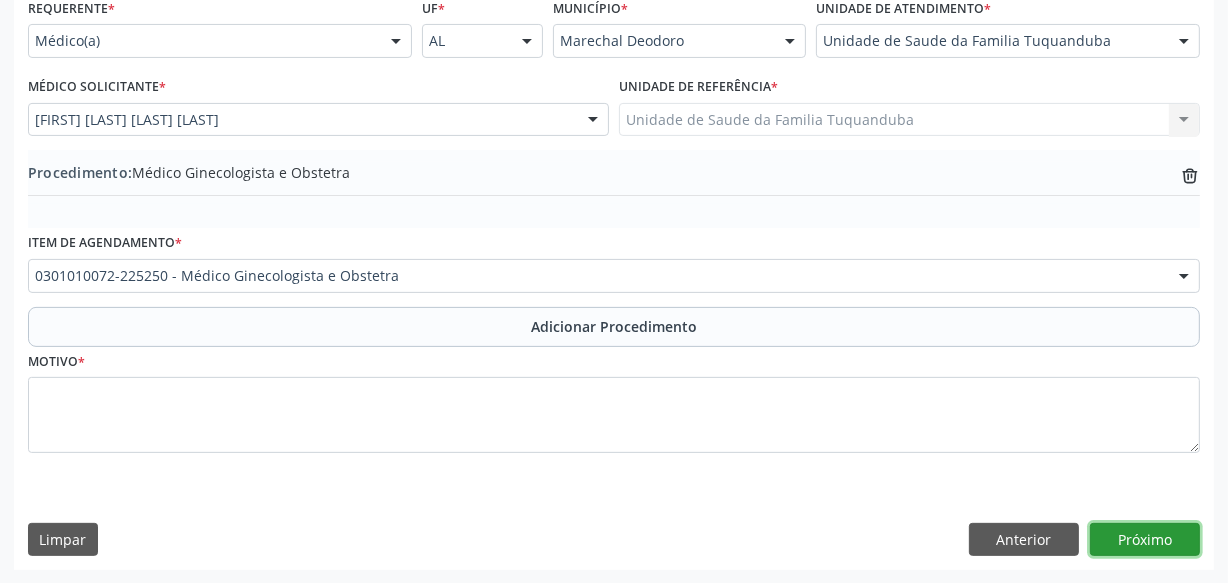 click on "Próximo" at bounding box center (1145, 540) 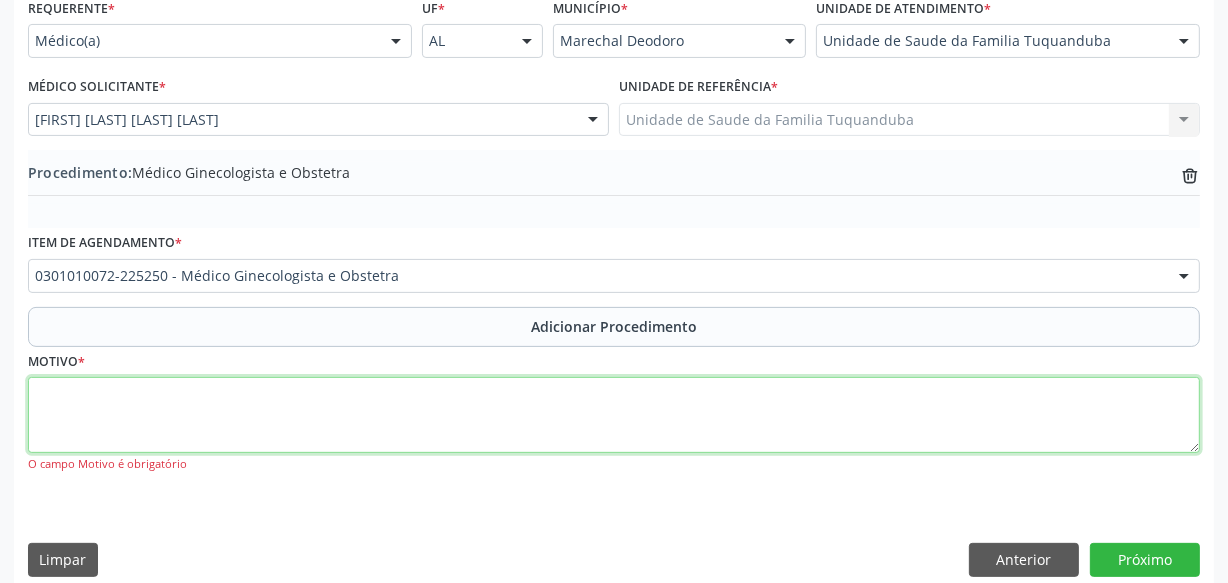 click at bounding box center [614, 415] 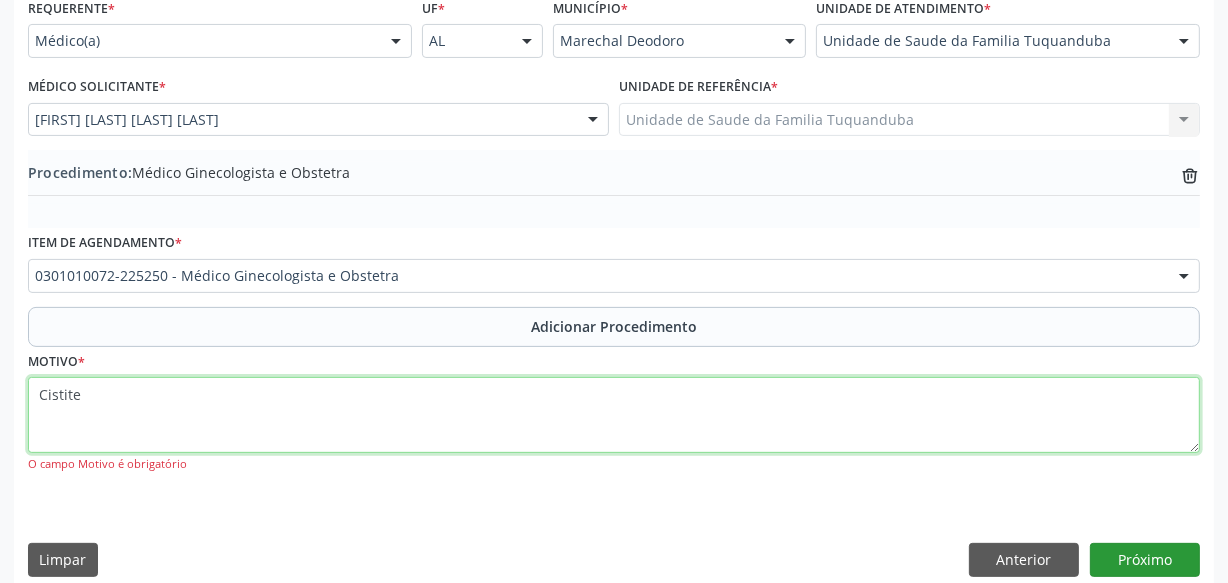 type on "Cistite" 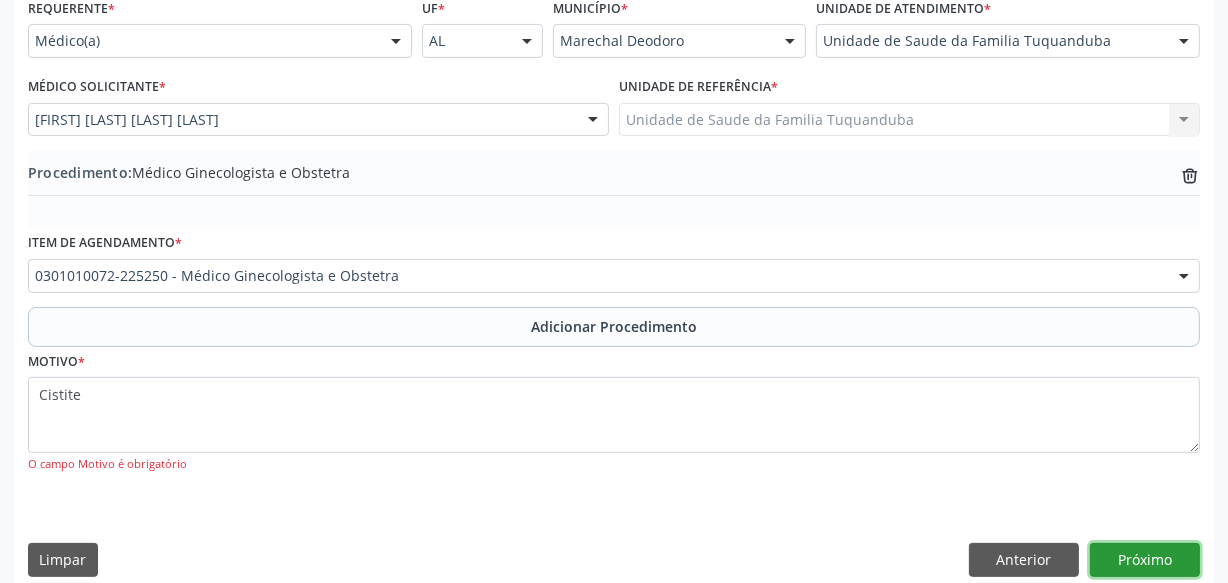 click on "Próximo" at bounding box center (1145, 560) 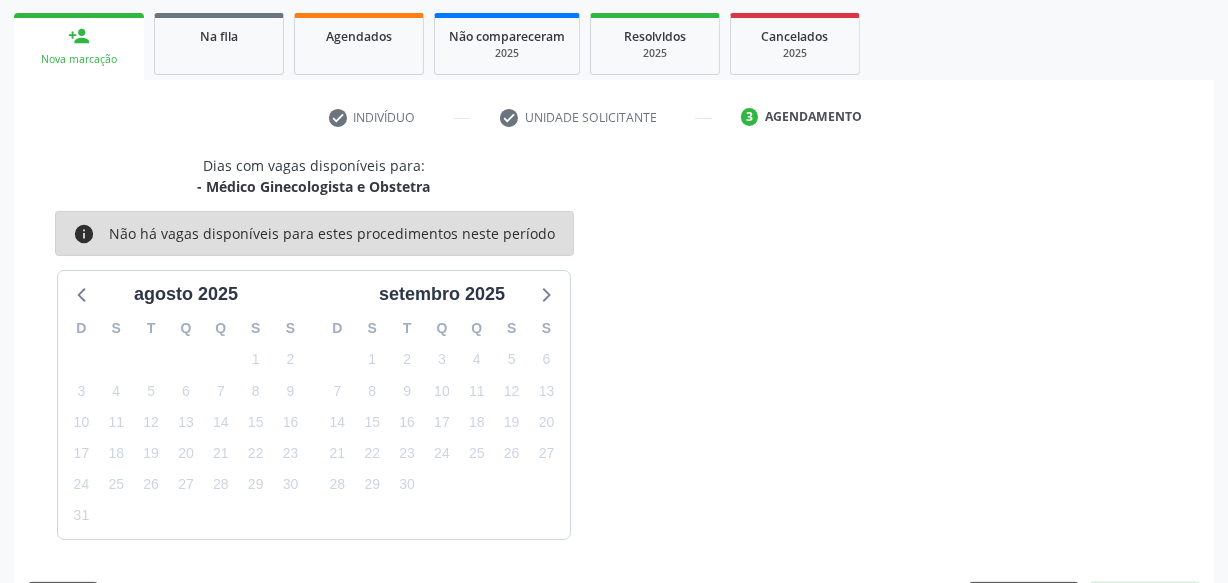 scroll, scrollTop: 372, scrollLeft: 0, axis: vertical 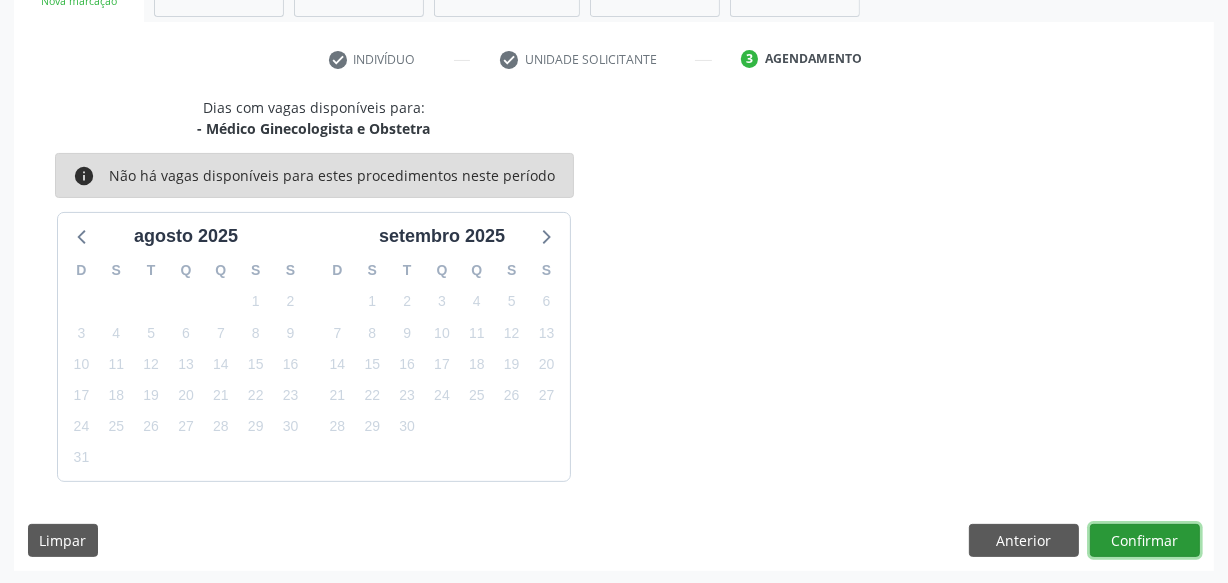 click on "Confirmar" at bounding box center (1145, 541) 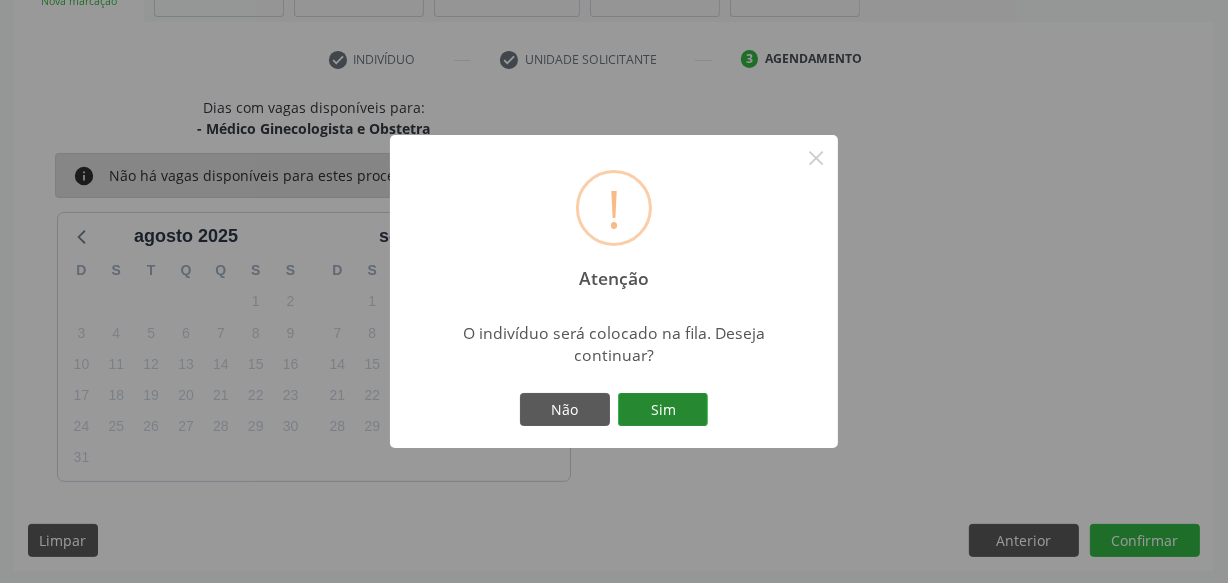 click on "Sim" at bounding box center (663, 410) 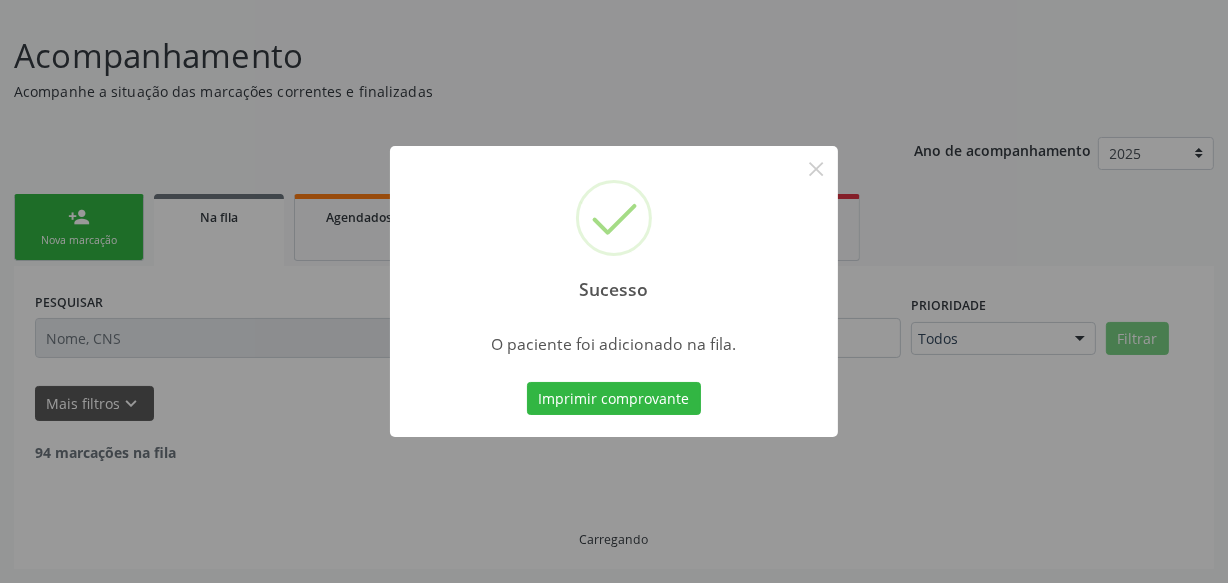 scroll, scrollTop: 110, scrollLeft: 0, axis: vertical 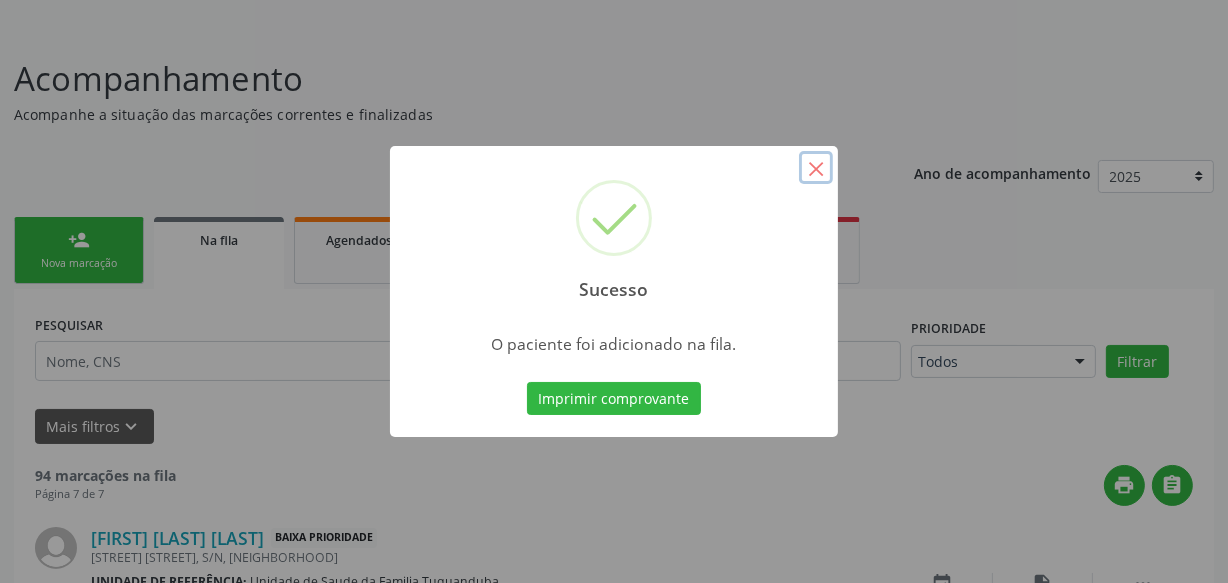 click on "×" at bounding box center [816, 168] 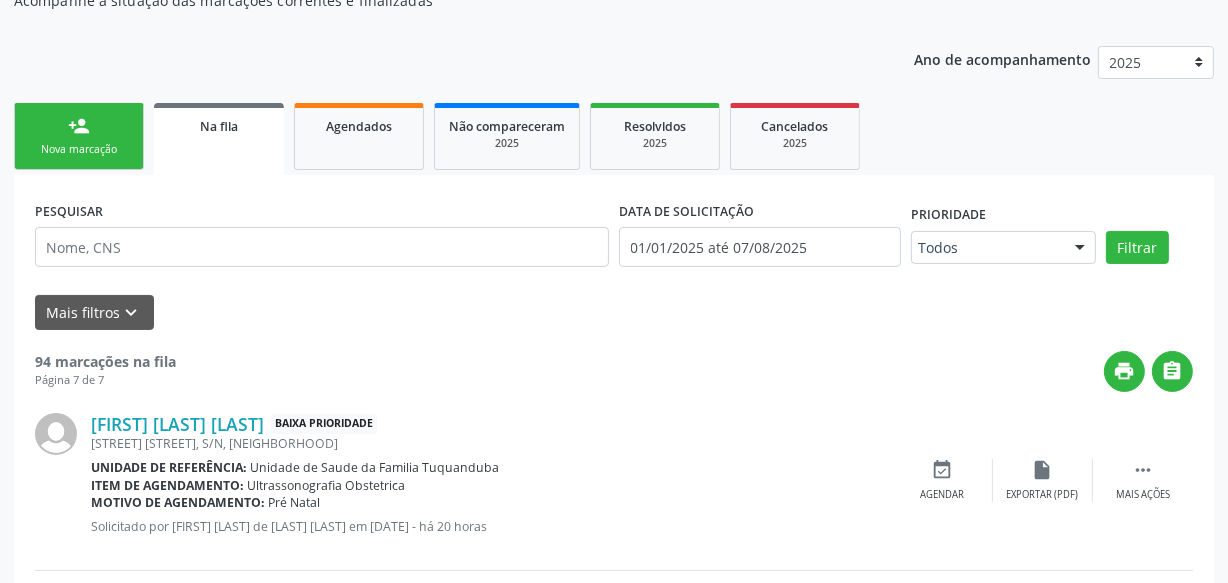 scroll, scrollTop: 110, scrollLeft: 0, axis: vertical 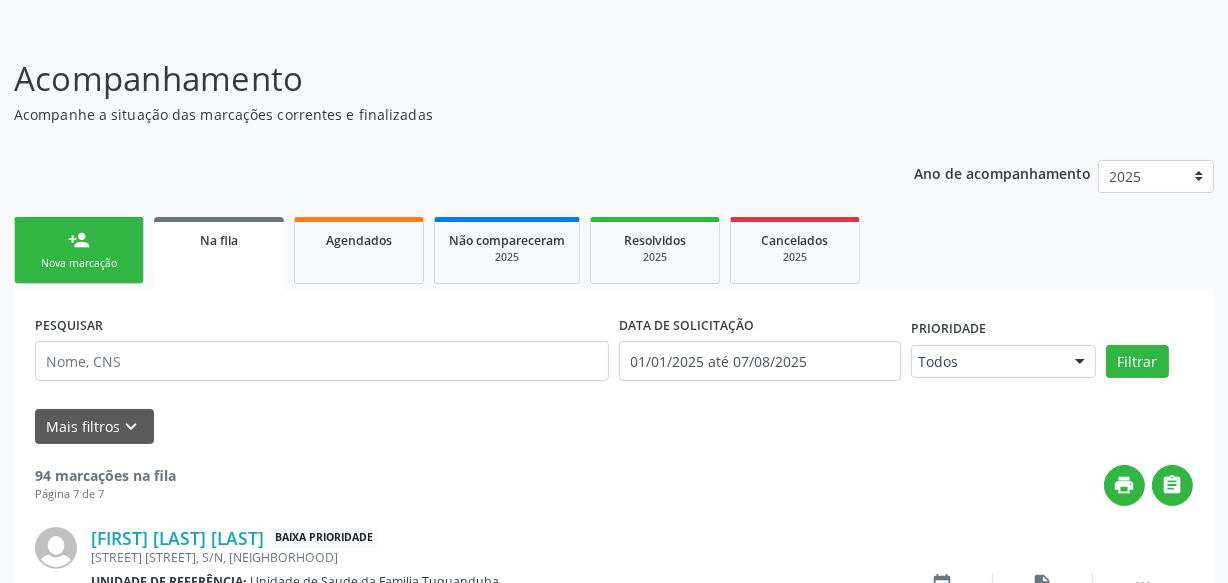 click on "person_add
Nova marcação" at bounding box center [79, 250] 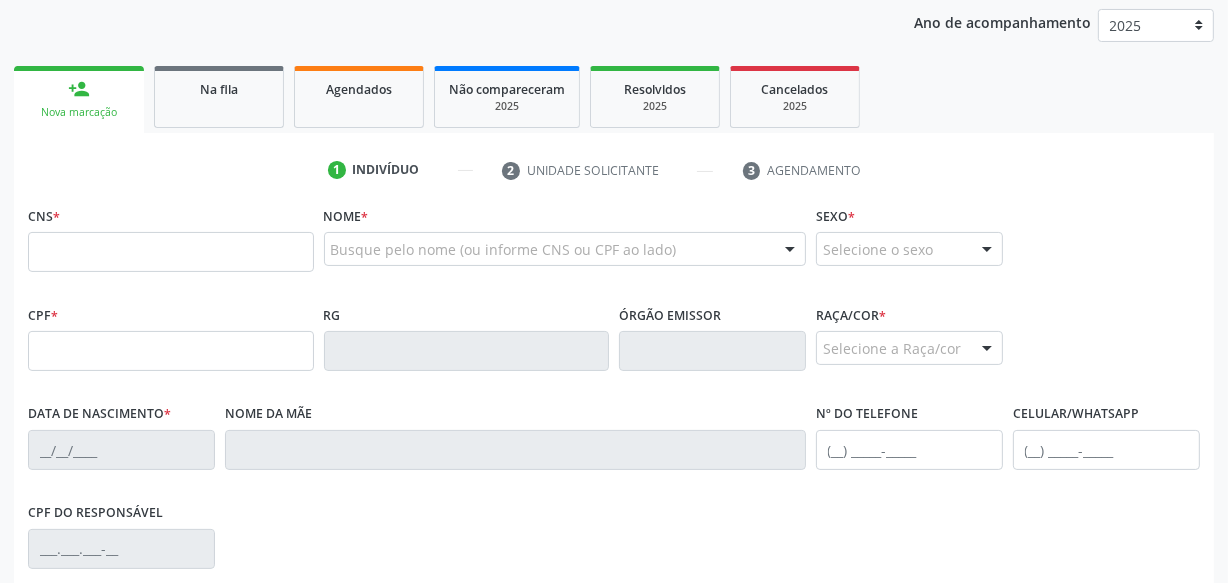 scroll, scrollTop: 292, scrollLeft: 0, axis: vertical 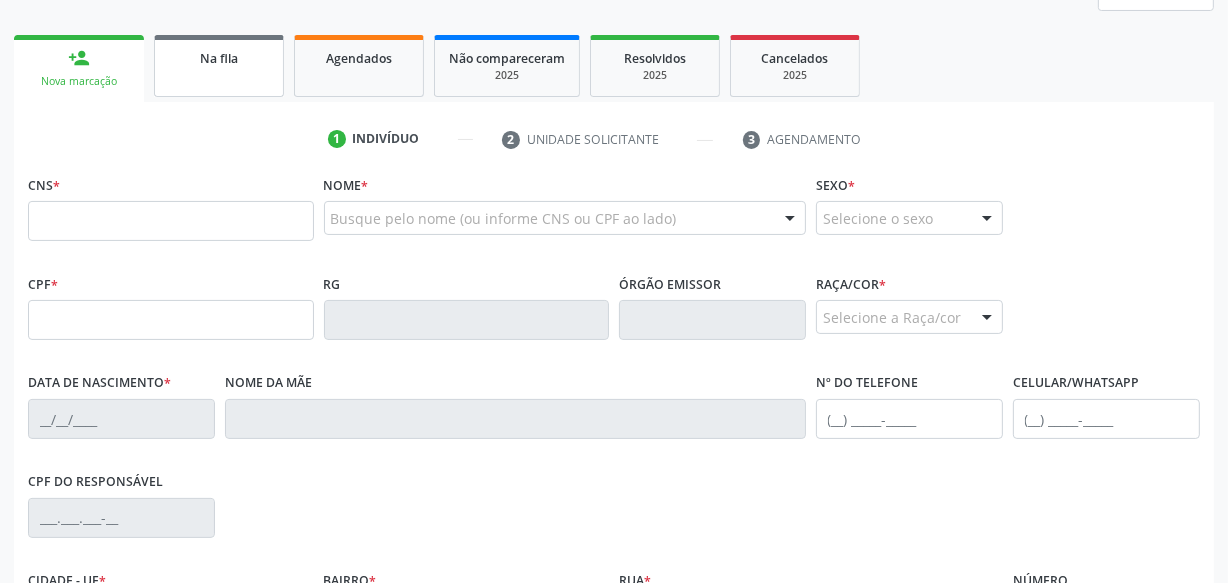 click on "Na fila" at bounding box center [219, 57] 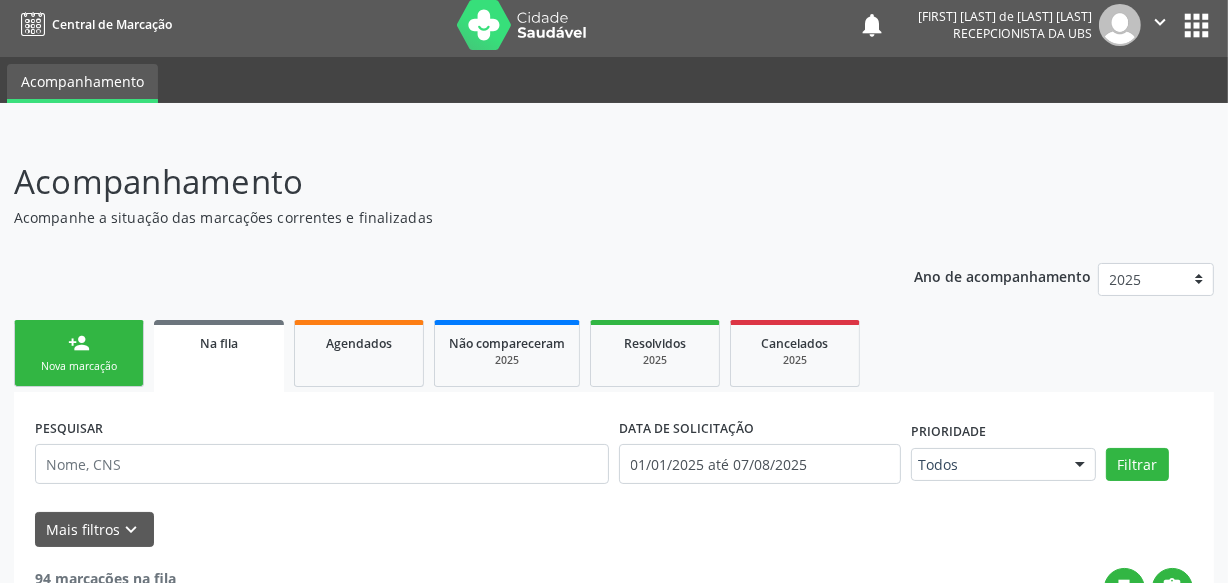 scroll, scrollTop: 0, scrollLeft: 0, axis: both 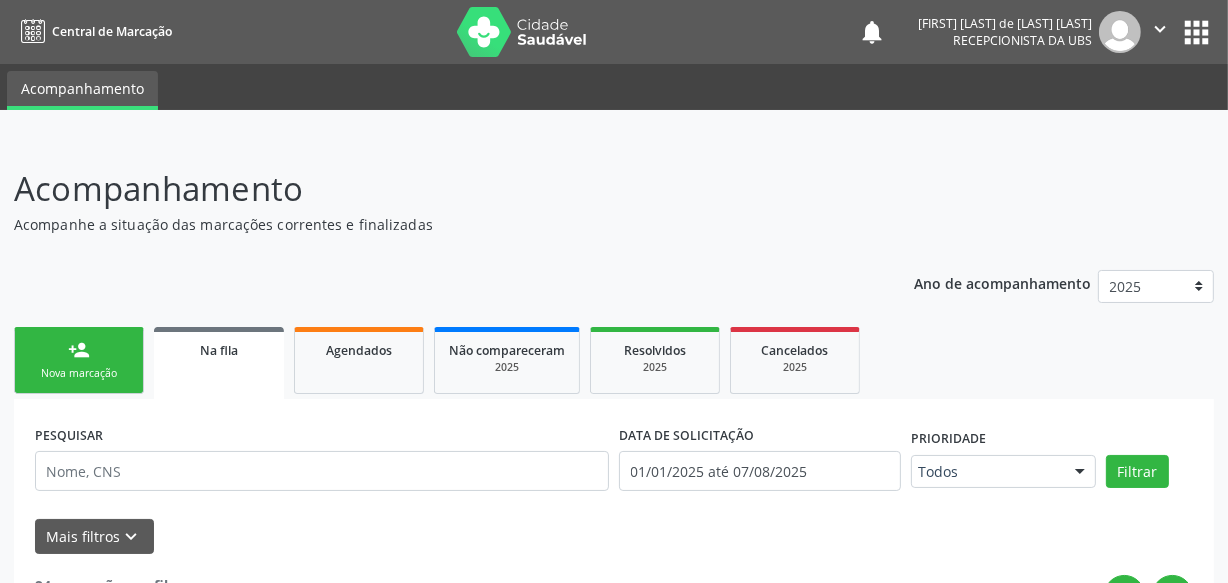 click on "person_add
Nova marcação" at bounding box center [79, 360] 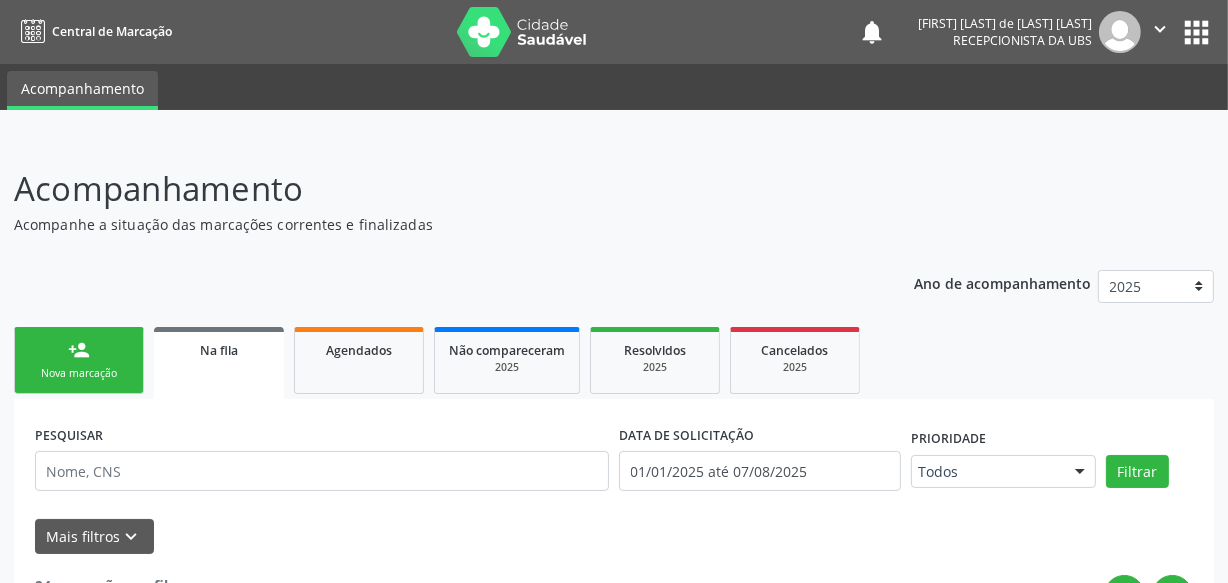 click on "Nova marcação" at bounding box center [79, 373] 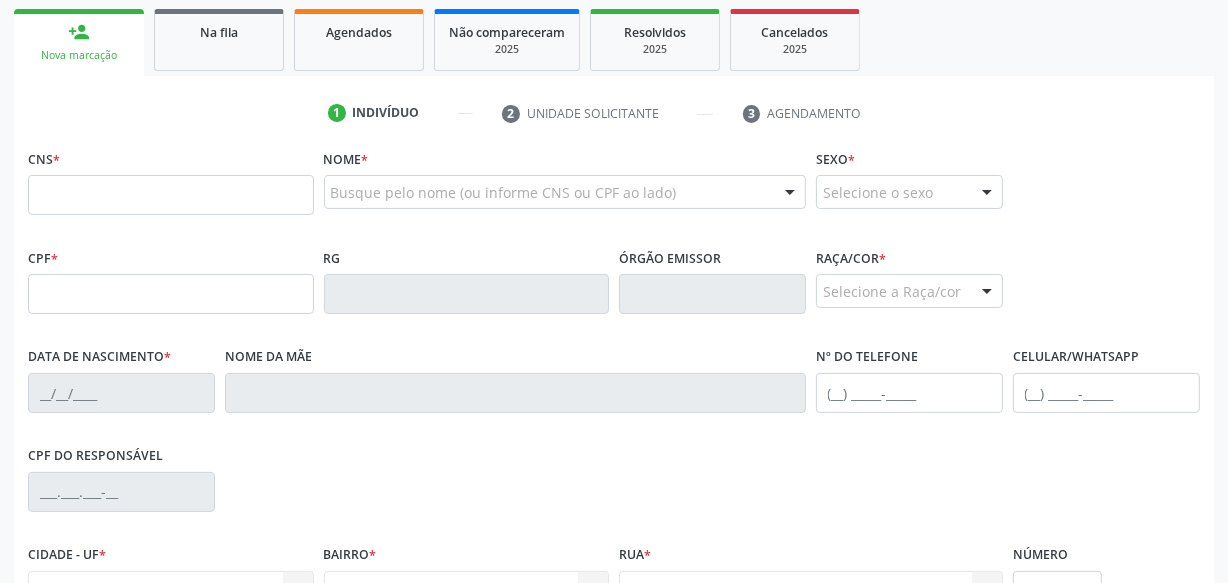 scroll, scrollTop: 363, scrollLeft: 0, axis: vertical 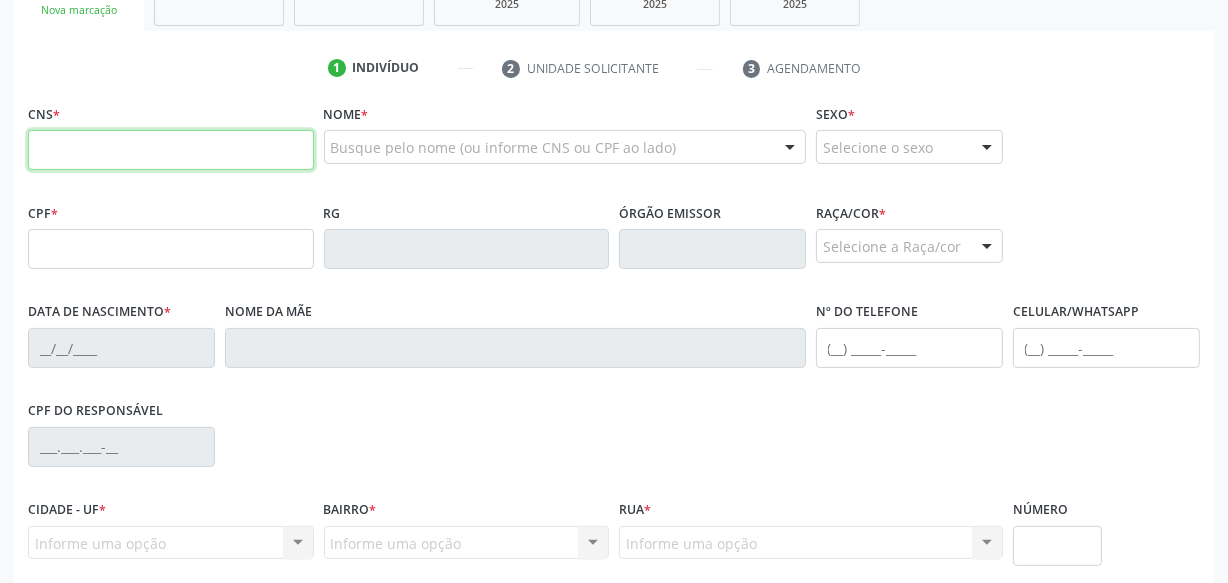 click at bounding box center (171, 150) 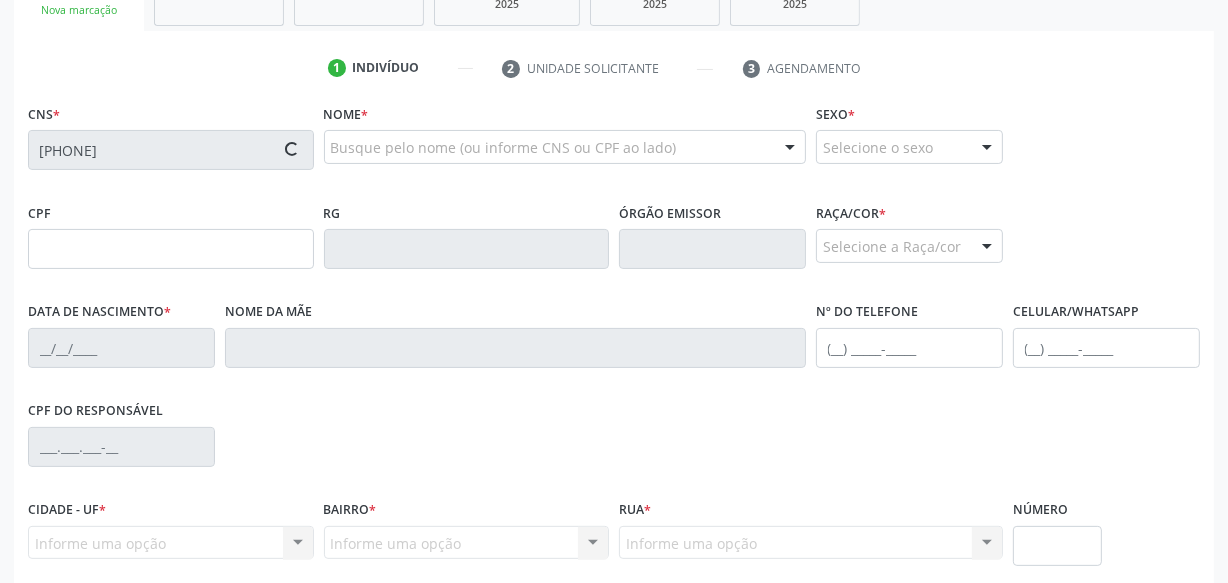type on "[DATE]" 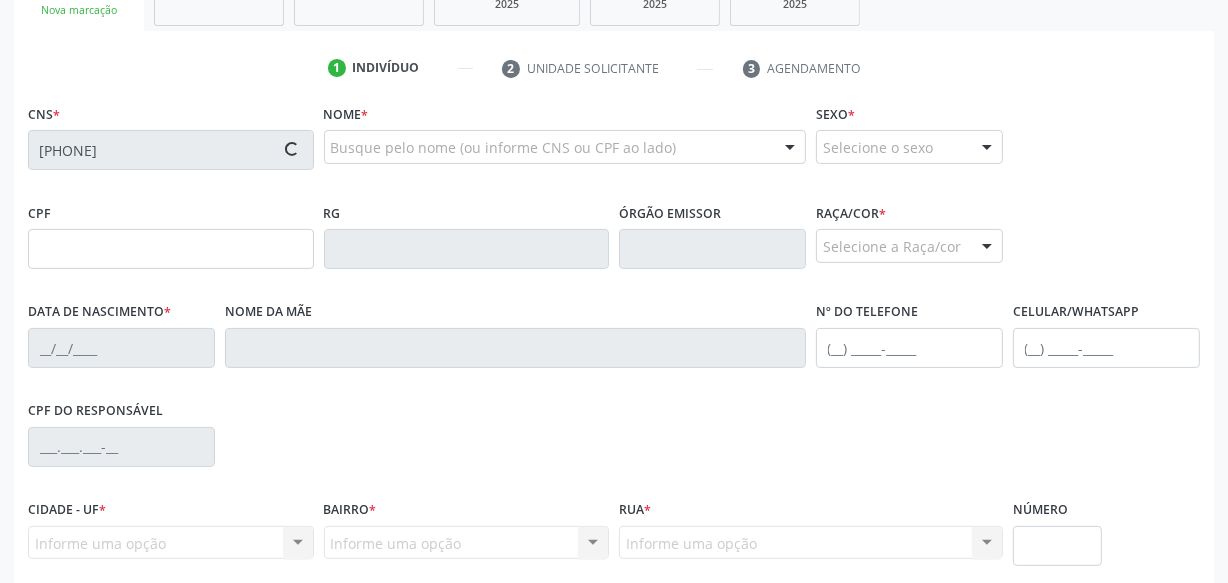 type on "[FIRST] [LAST] [LAST]" 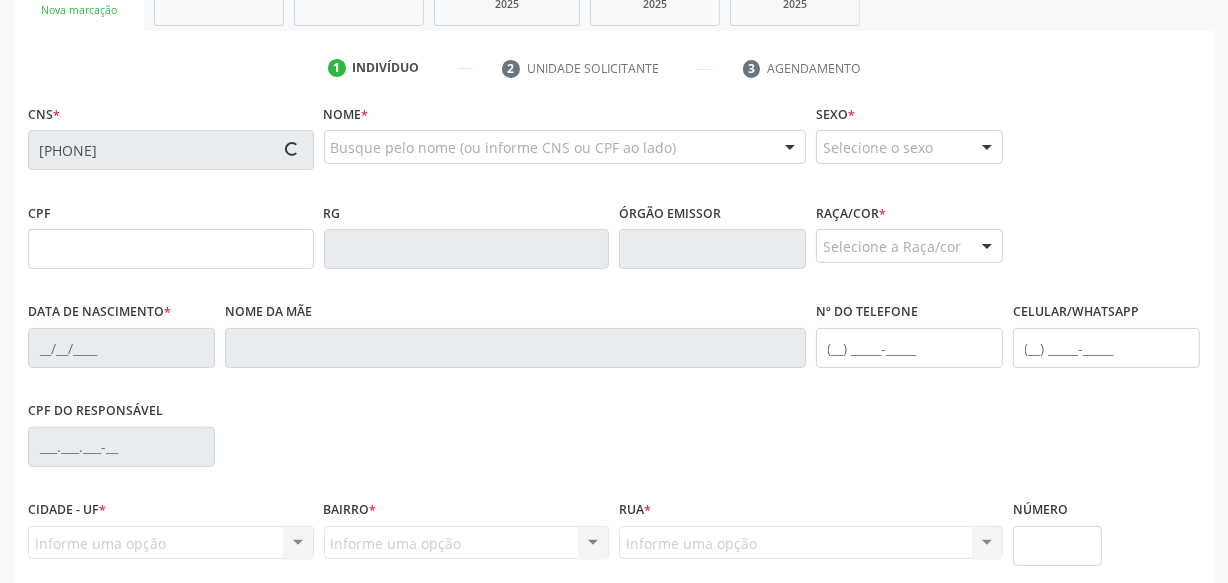 type on "([PHONE])" 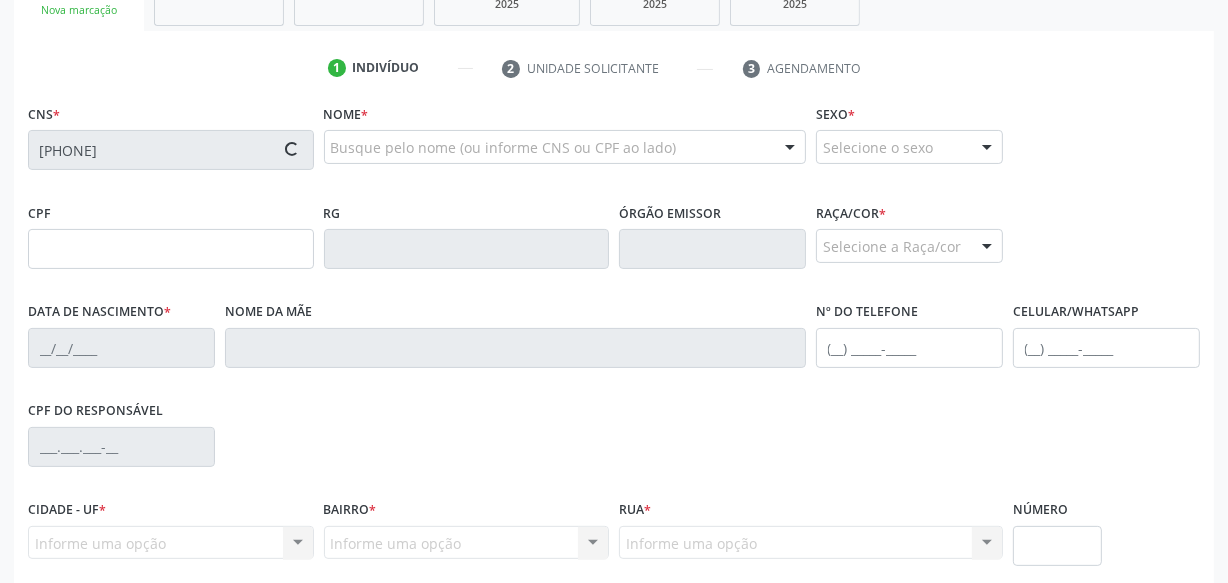 type on "S/N" 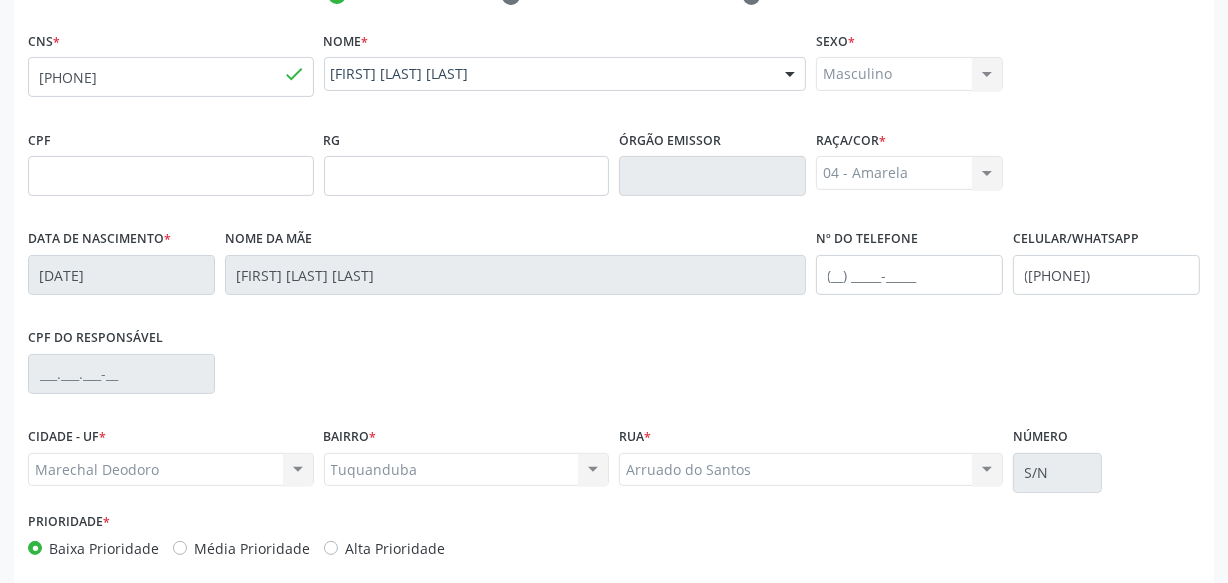 scroll, scrollTop: 528, scrollLeft: 0, axis: vertical 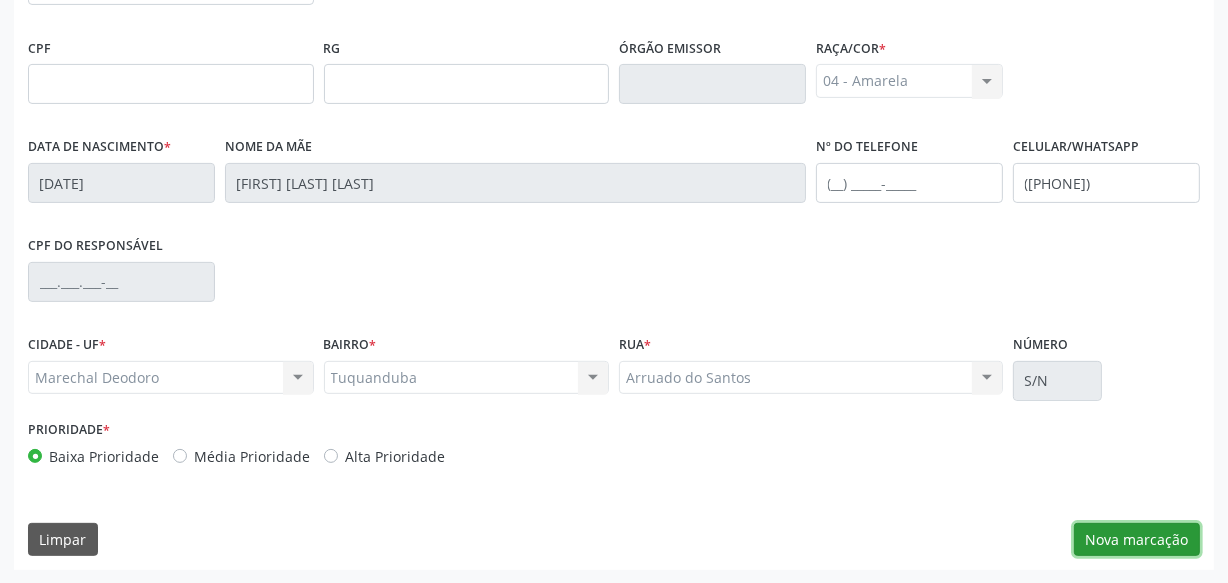 click on "Nova marcação" at bounding box center [1137, 540] 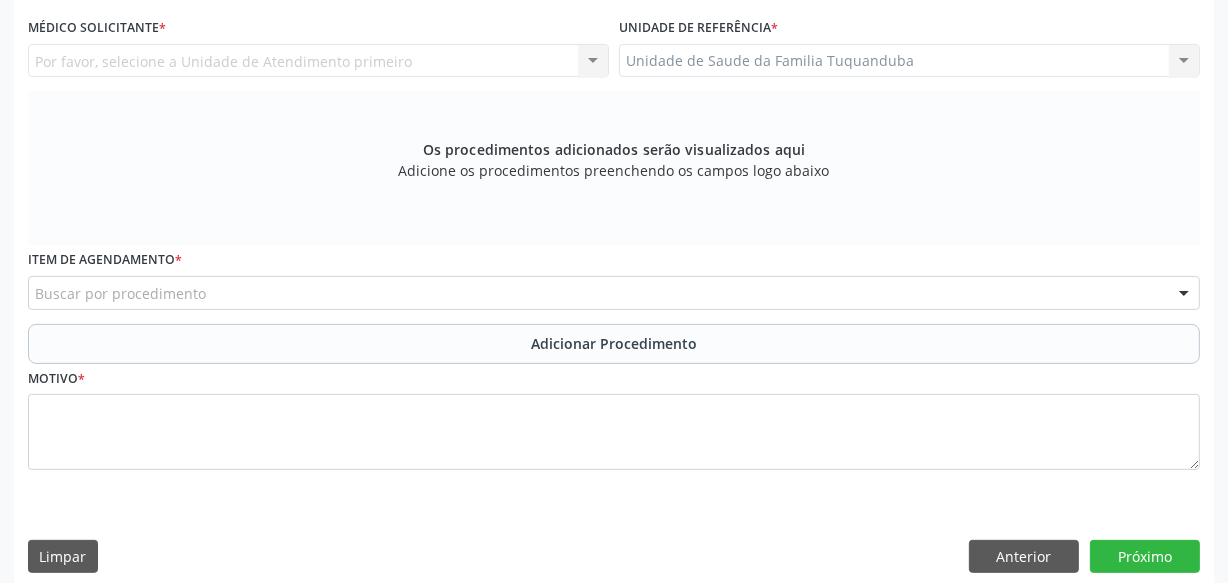 click on "Buscar por procedimento" at bounding box center (614, 293) 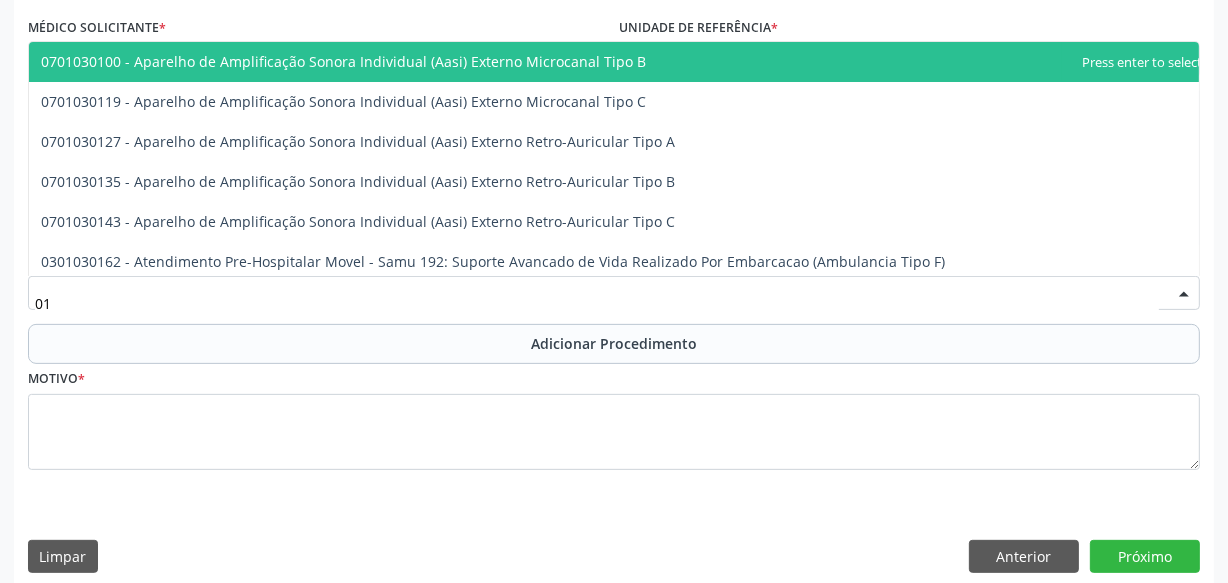 type on "0" 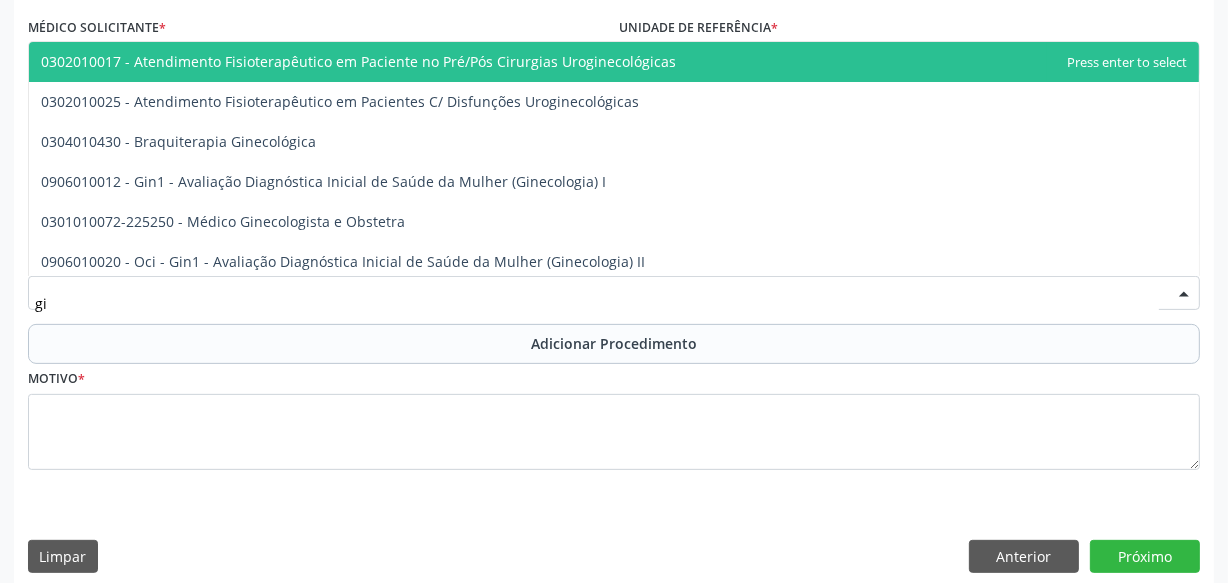 type on "g" 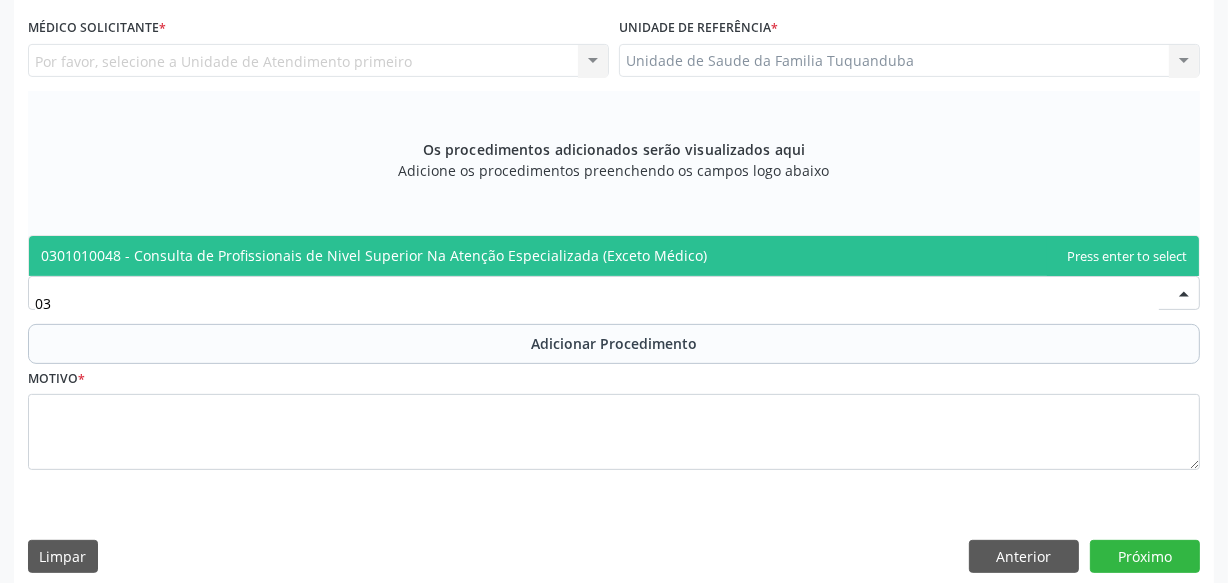 type on "0" 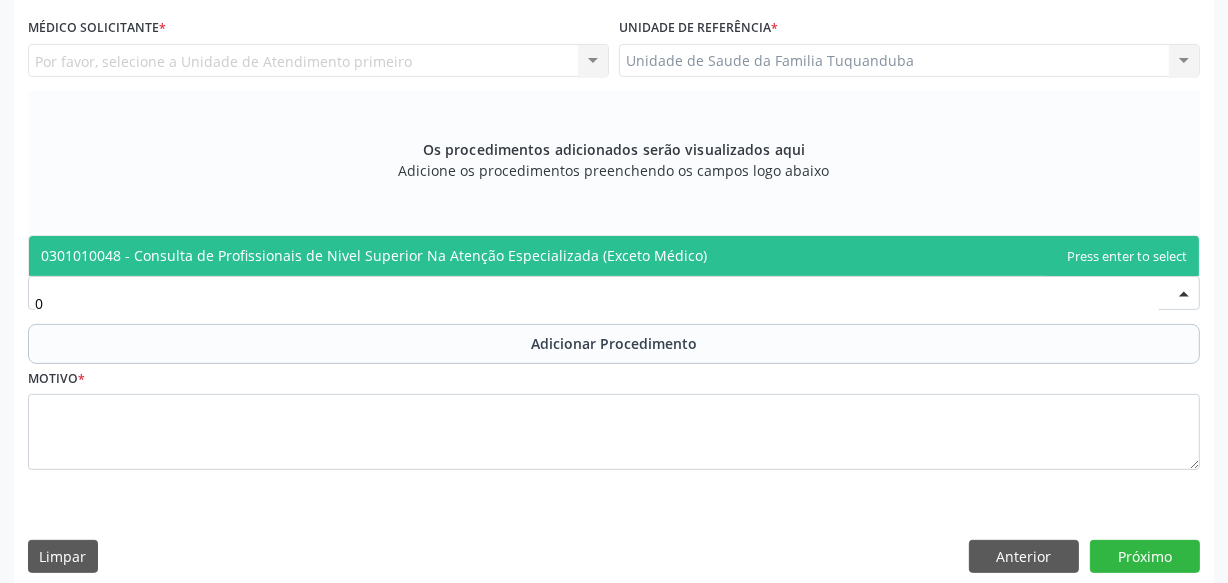 type 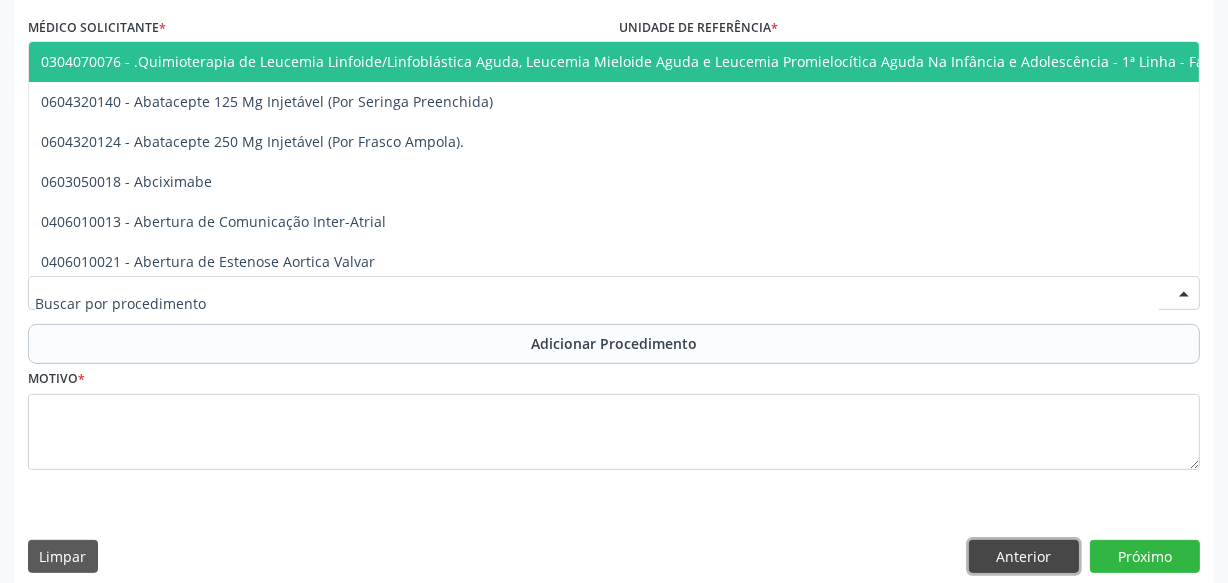click on "Anterior" at bounding box center [1024, 557] 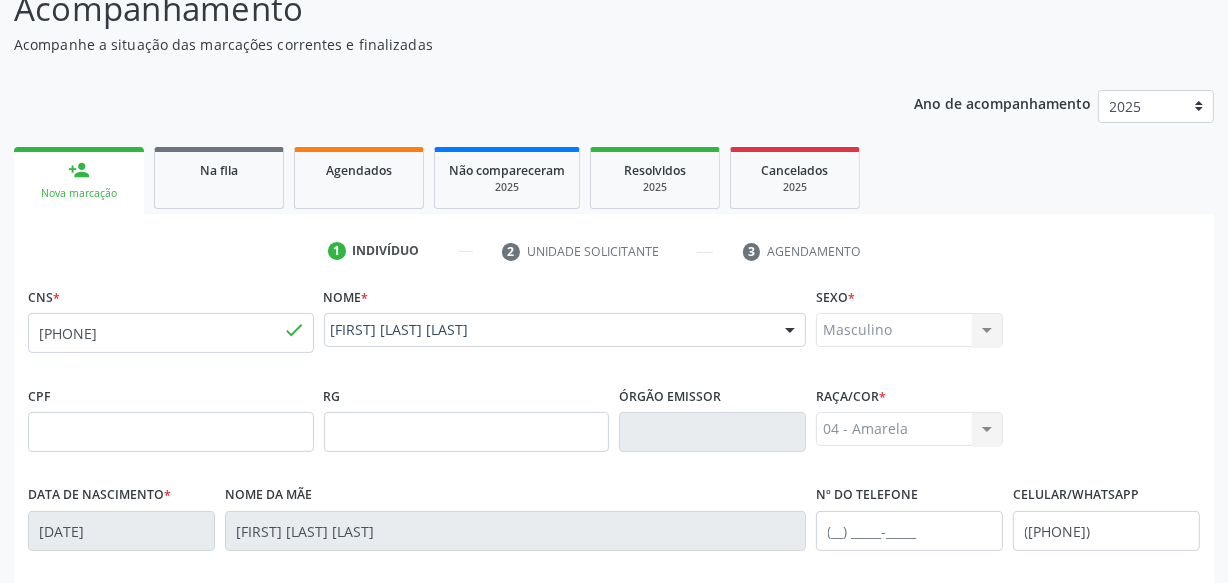 scroll, scrollTop: 181, scrollLeft: 0, axis: vertical 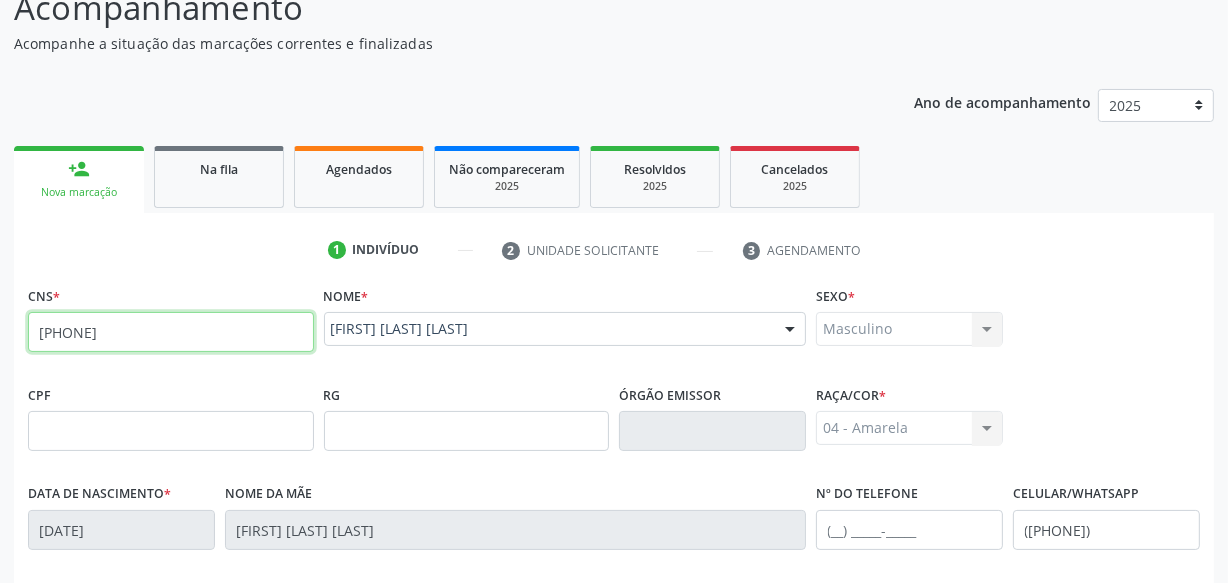 drag, startPoint x: 213, startPoint y: 328, endPoint x: 0, endPoint y: 322, distance: 213.08449 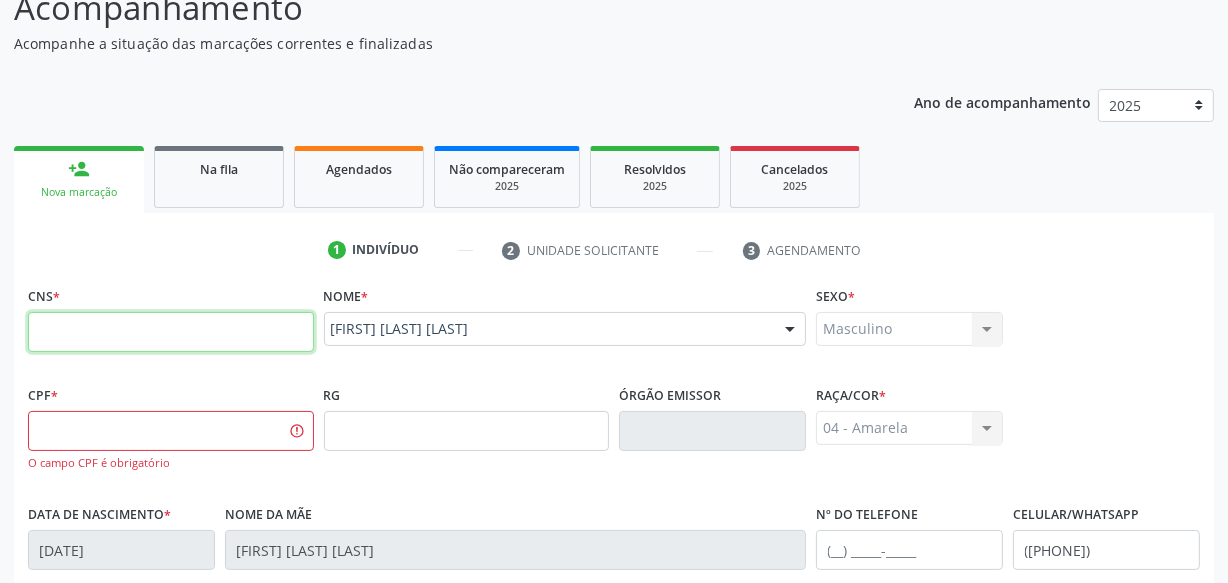 type 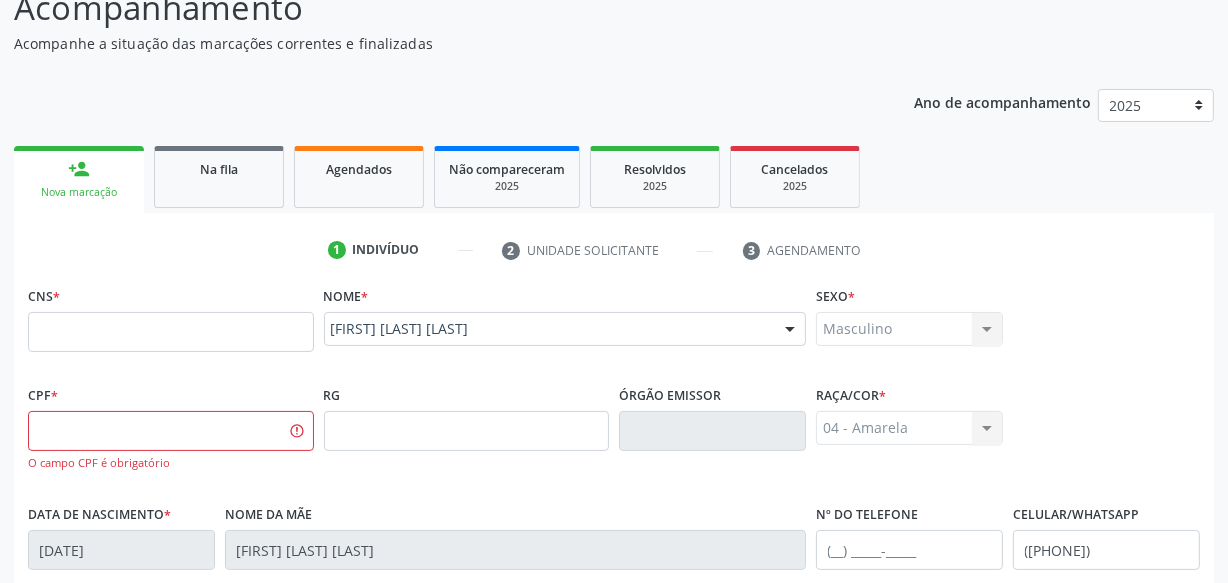 click on "Acompanhamento
Acompanhe a situação das marcações correntes e finalizadas
Relatórios
Ano de acompanhamento
[DATE]
person_add
Nova marcação
Na fila   Agendados   Não compareceram
[DATE]
Resolvidos
[DATE]
Cancelados
[DATE]
1
Indivíduo
2
Unidade solicitante
3
Agendamento
CNS
*
Nome
*
[FIRST] [LAST] [LAST]
[FIRST] [LAST] [LAST]
CNS:
[PHONE]
CPF:    --   Nascimento:
[DATE]
Nenhum resultado encontrado para: "   "
Digite o nome
Sexo
*
Masculino         Masculino   Feminino
Nenhum resultado encontrado para: "   "
Não há nenhuma opção para ser exibida.
CPF
*" at bounding box center (614, 454) 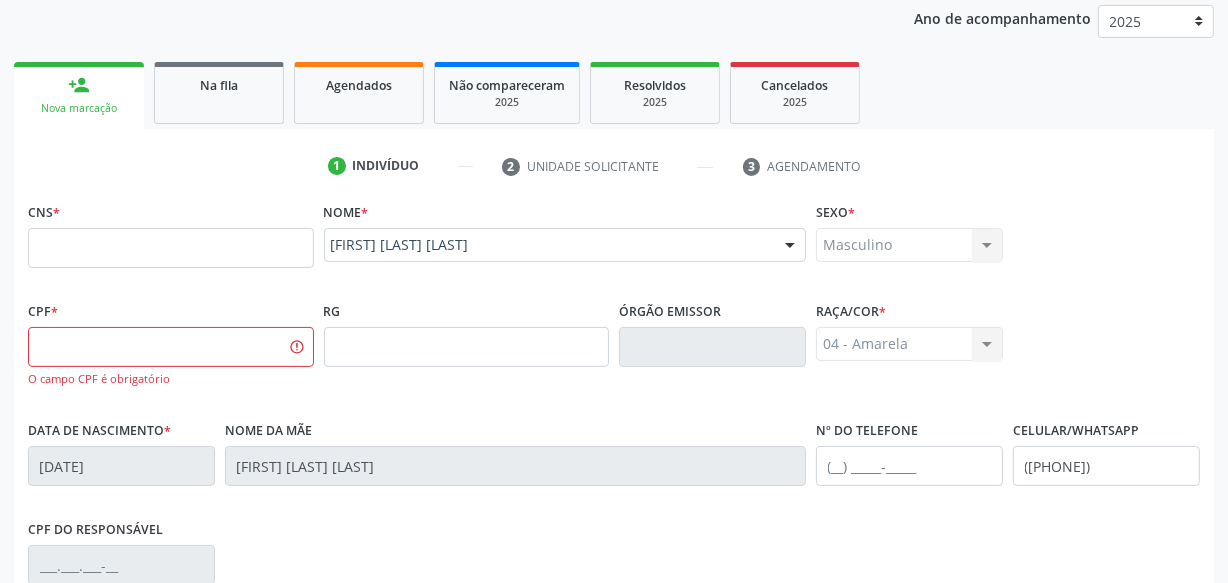 scroll, scrollTop: 0, scrollLeft: 0, axis: both 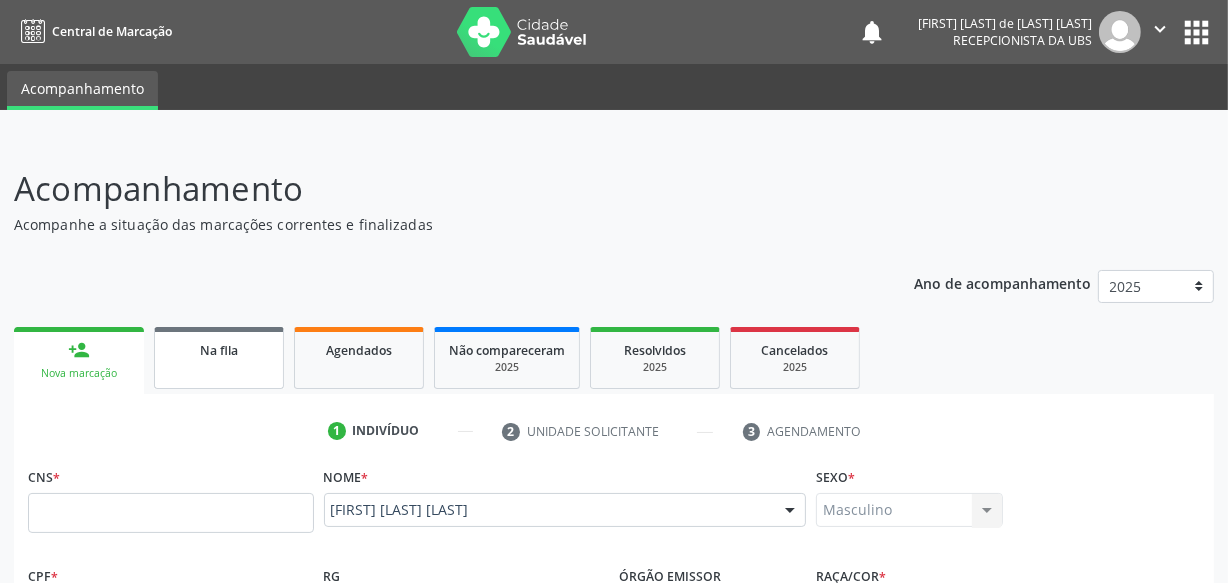 click on "Na fila" at bounding box center [219, 358] 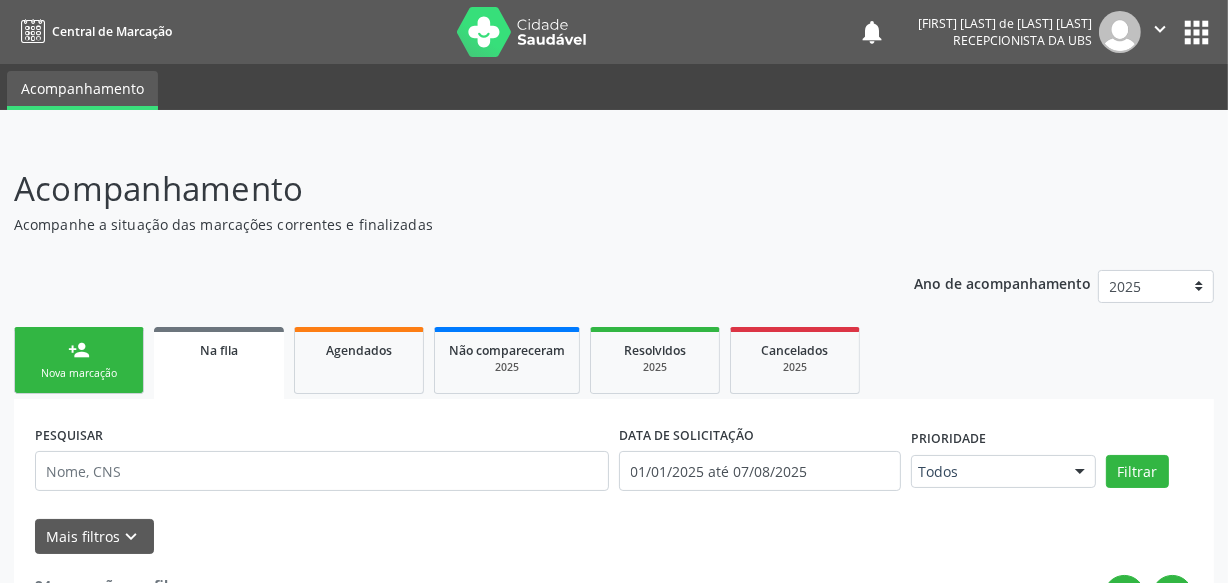 click on "Nova marcação" at bounding box center [79, 373] 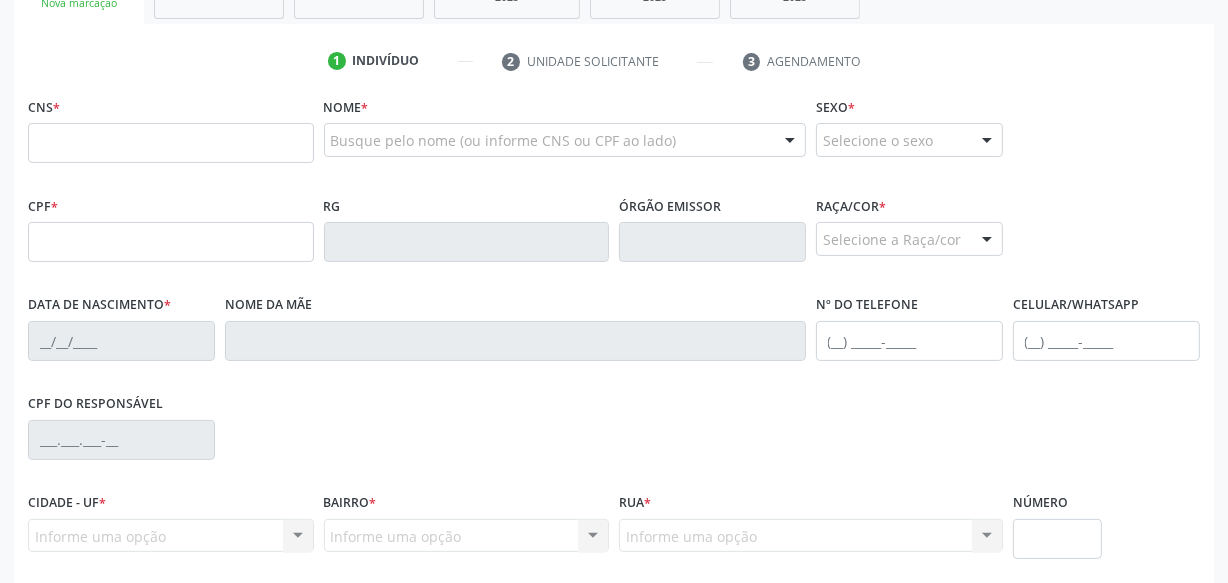 scroll, scrollTop: 0, scrollLeft: 0, axis: both 